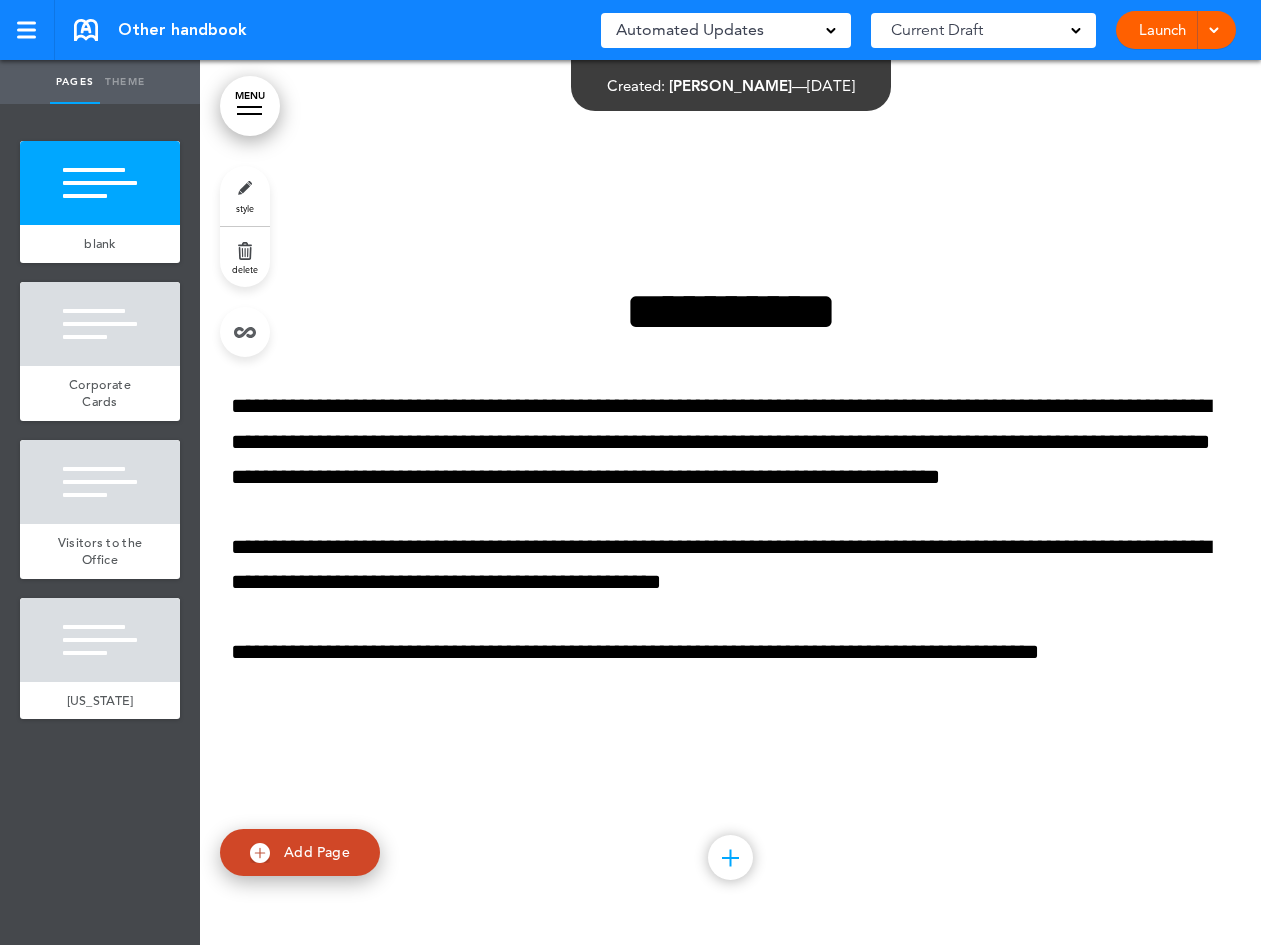 scroll, scrollTop: 0, scrollLeft: 0, axis: both 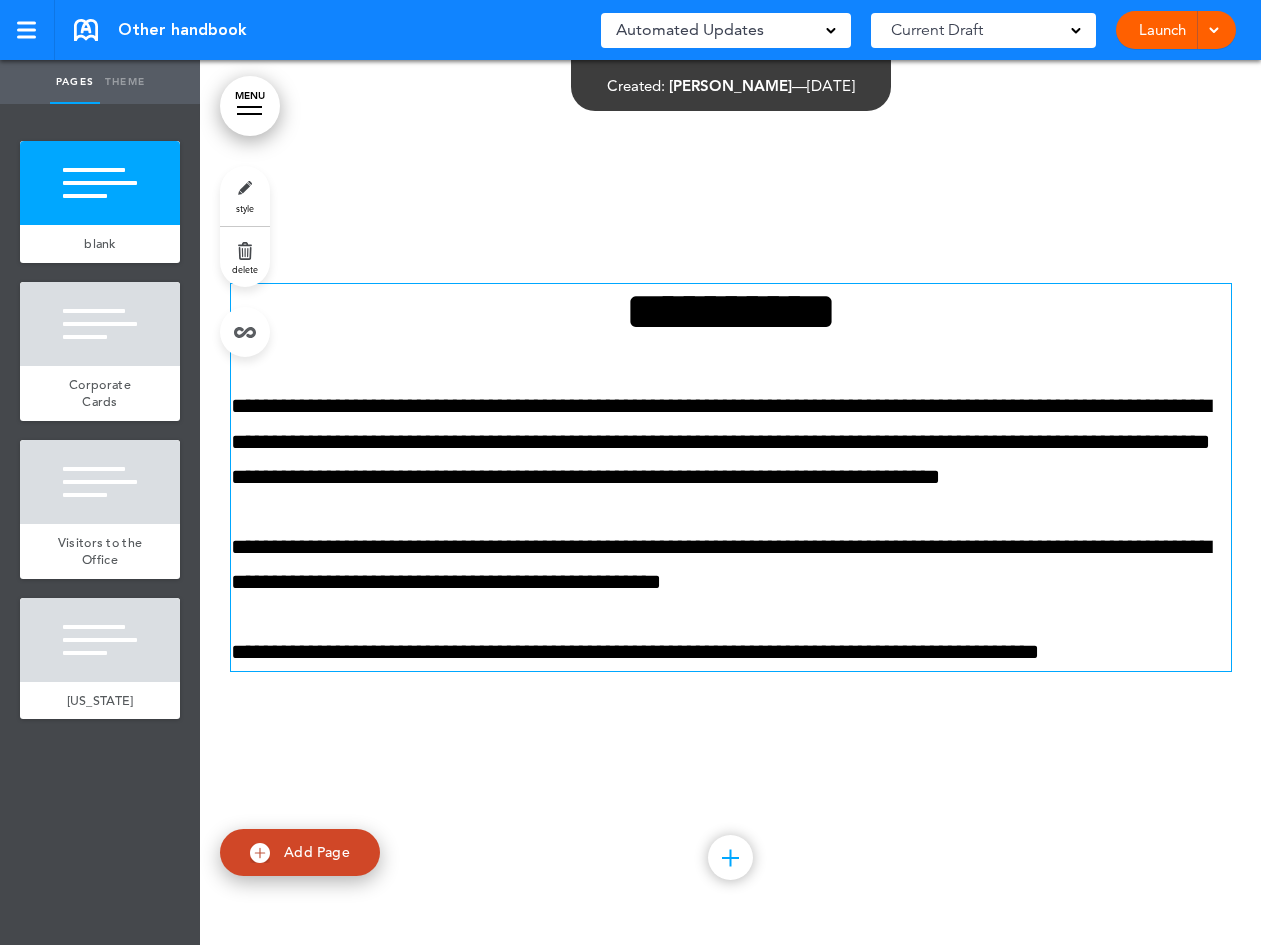 click on "**********" at bounding box center [731, 311] 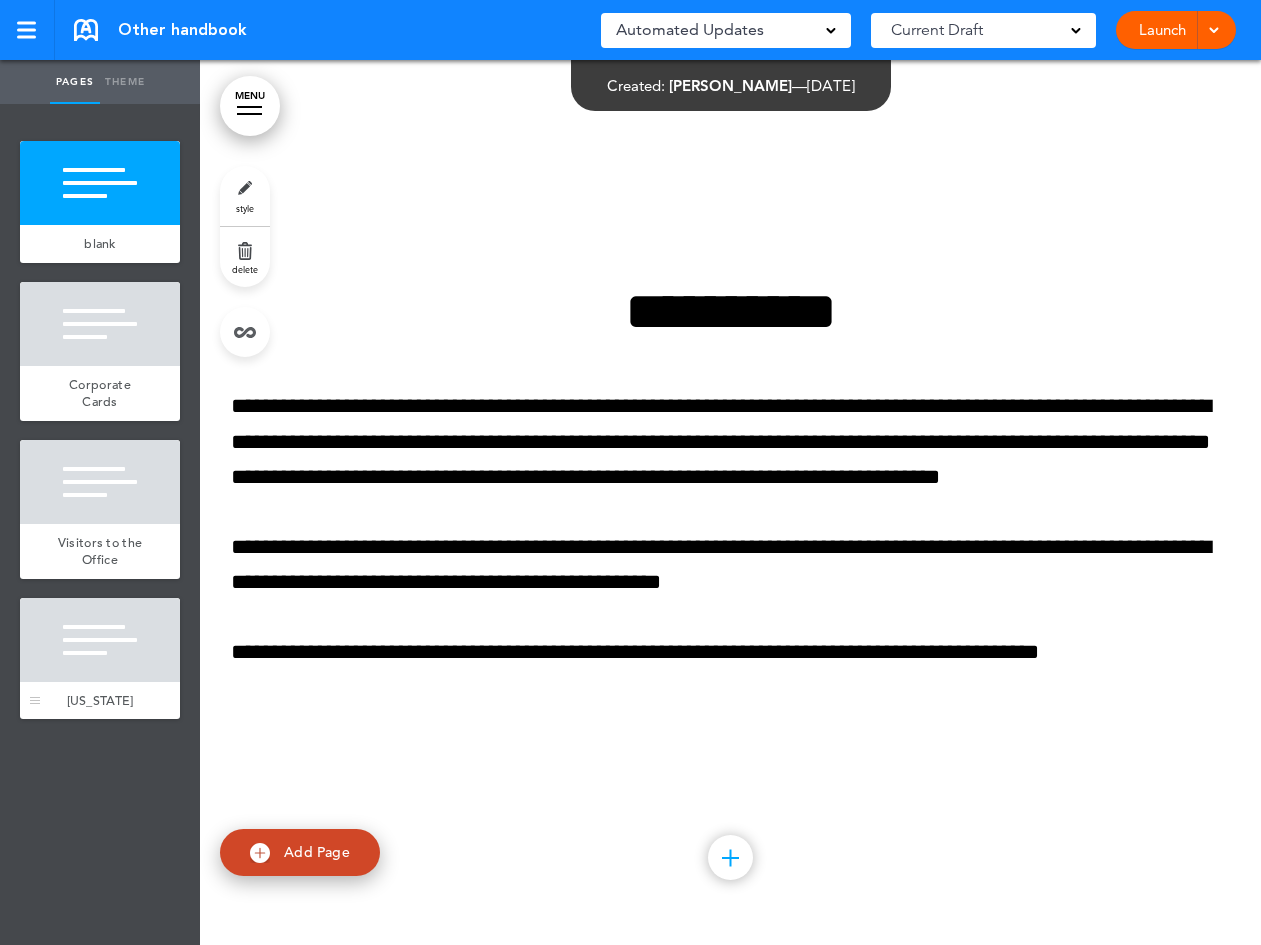 click at bounding box center (100, 640) 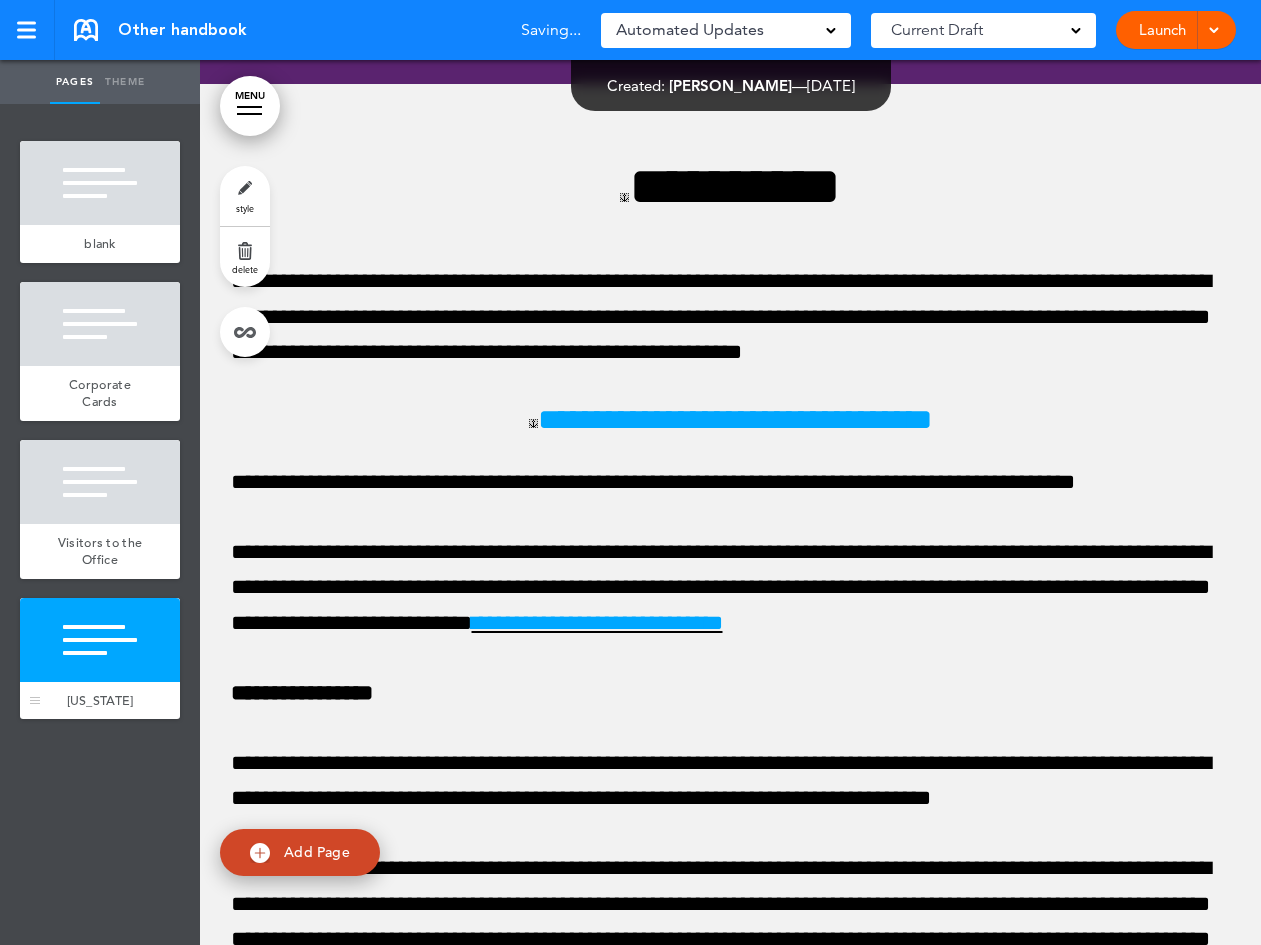 scroll, scrollTop: 2812, scrollLeft: 0, axis: vertical 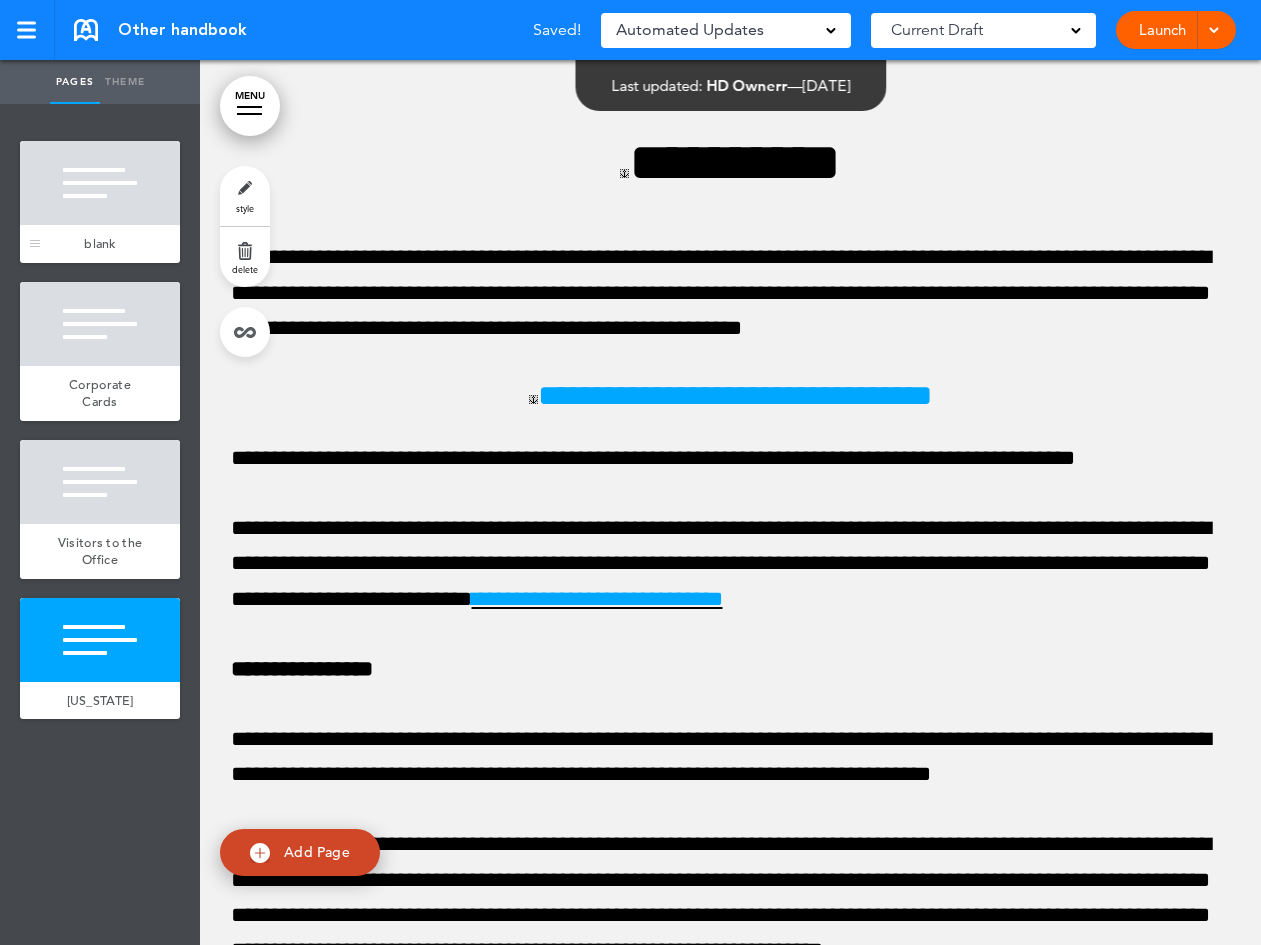 click at bounding box center (100, 183) 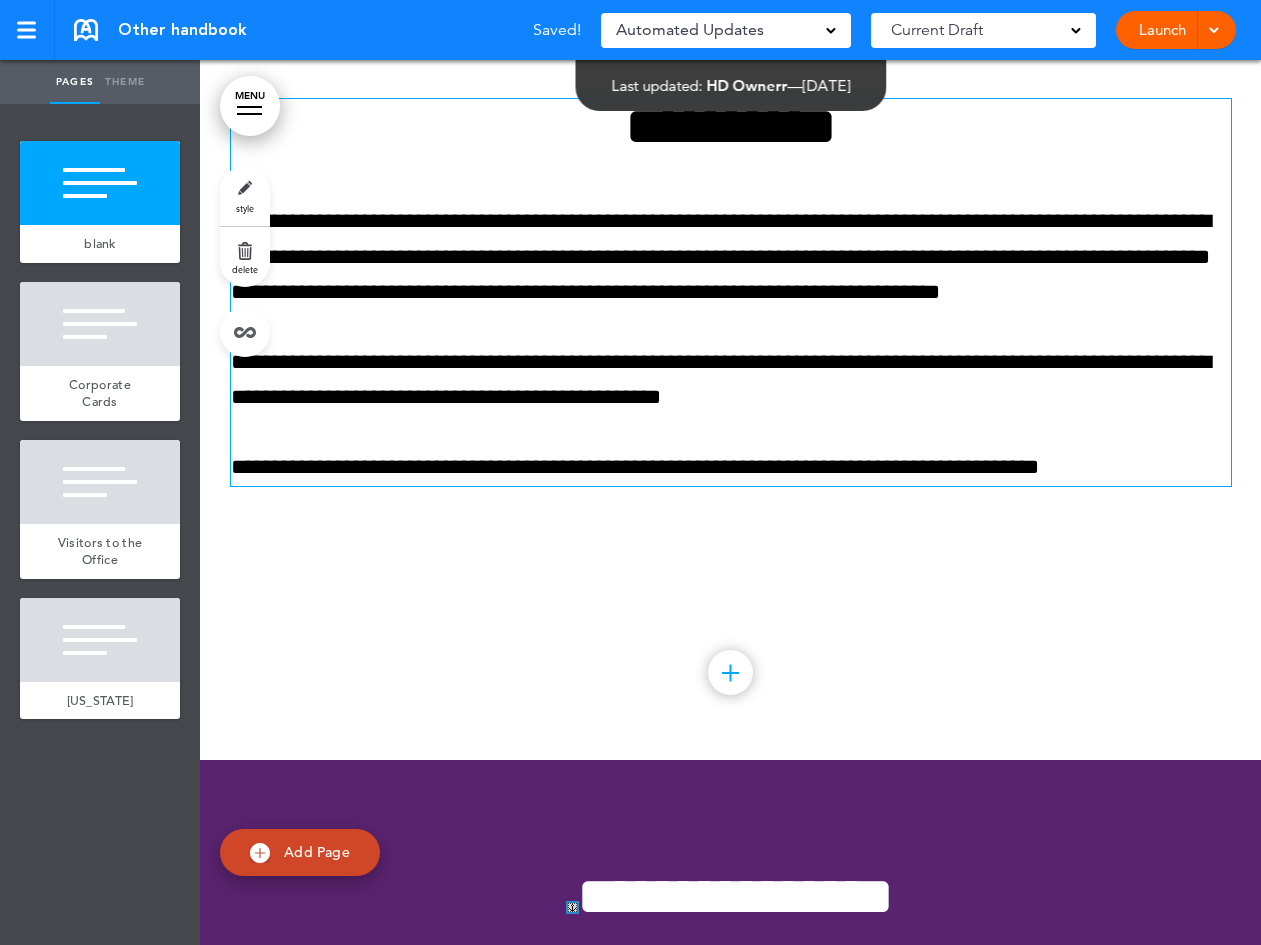 scroll, scrollTop: 0, scrollLeft: 0, axis: both 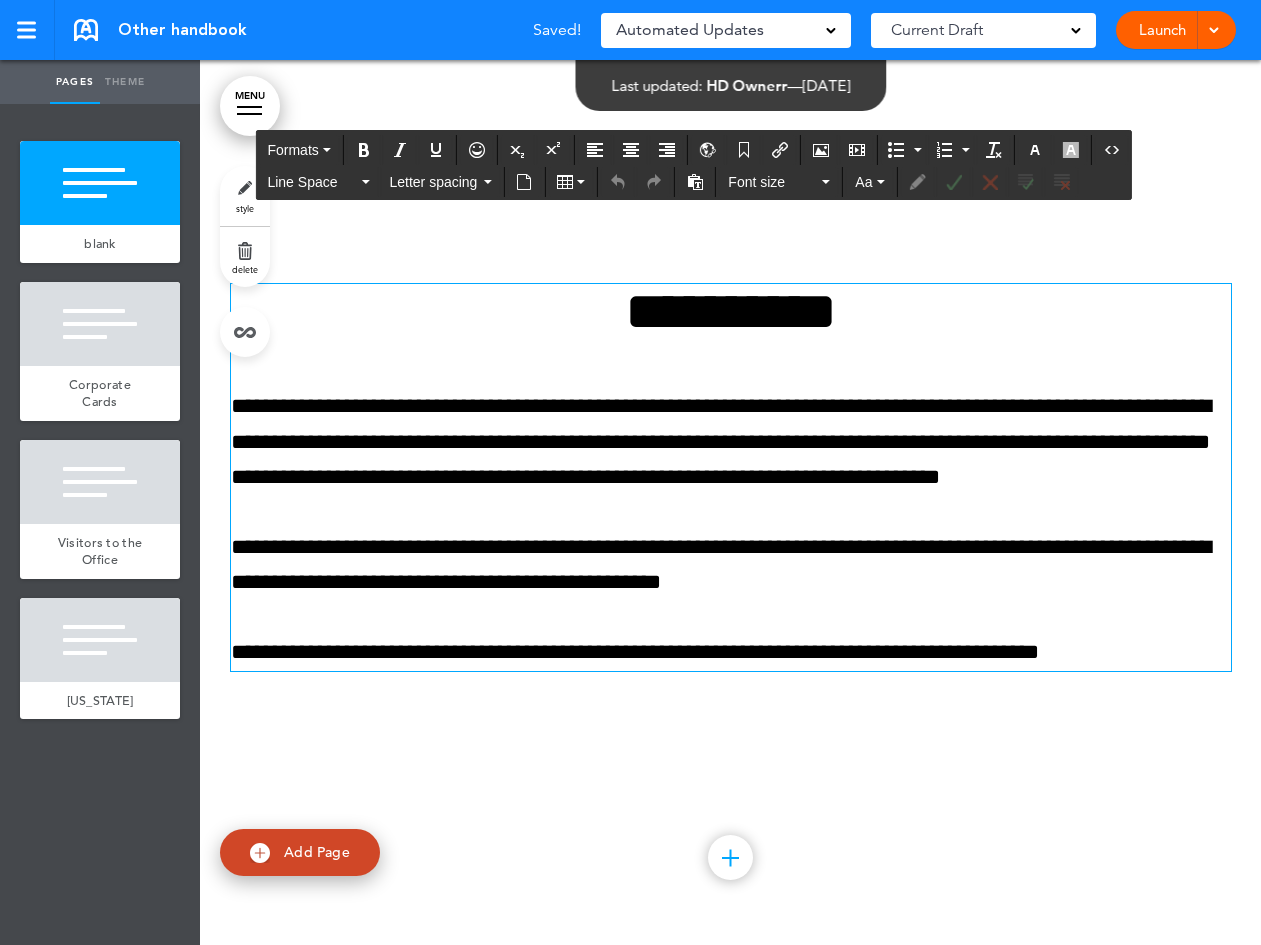 click on "**********" at bounding box center (731, 311) 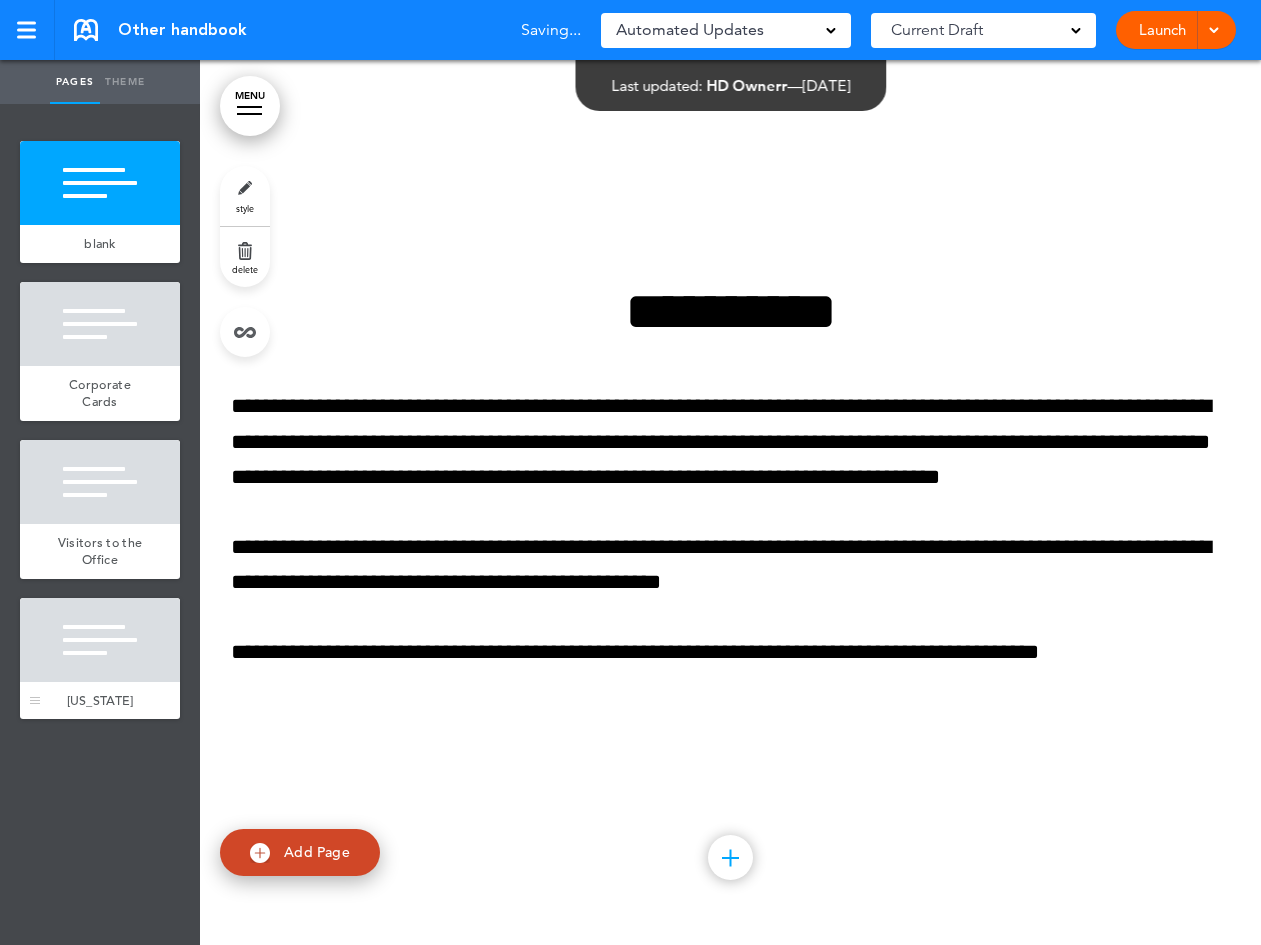 click at bounding box center (100, 640) 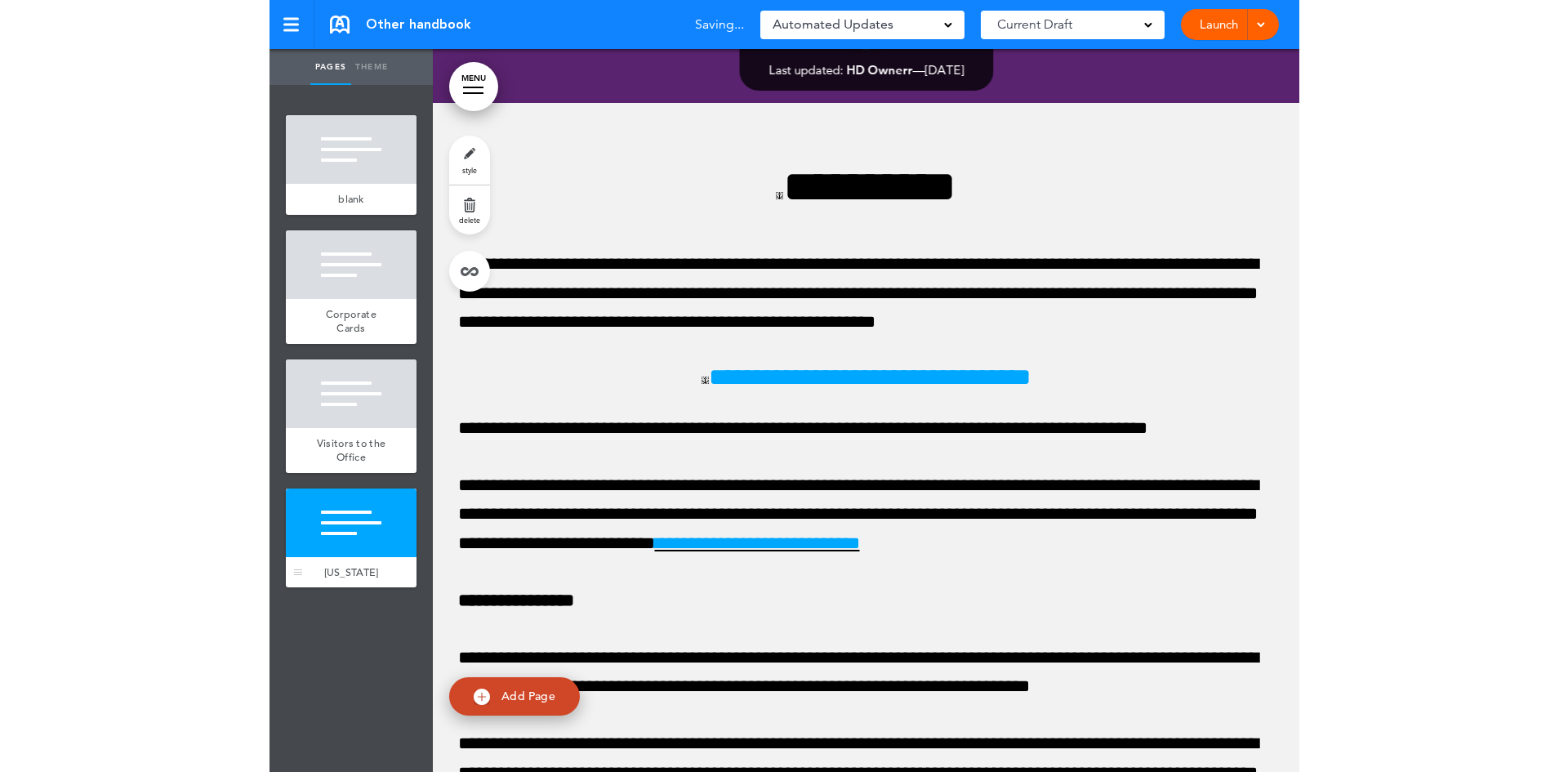 scroll, scrollTop: 2297, scrollLeft: 0, axis: vertical 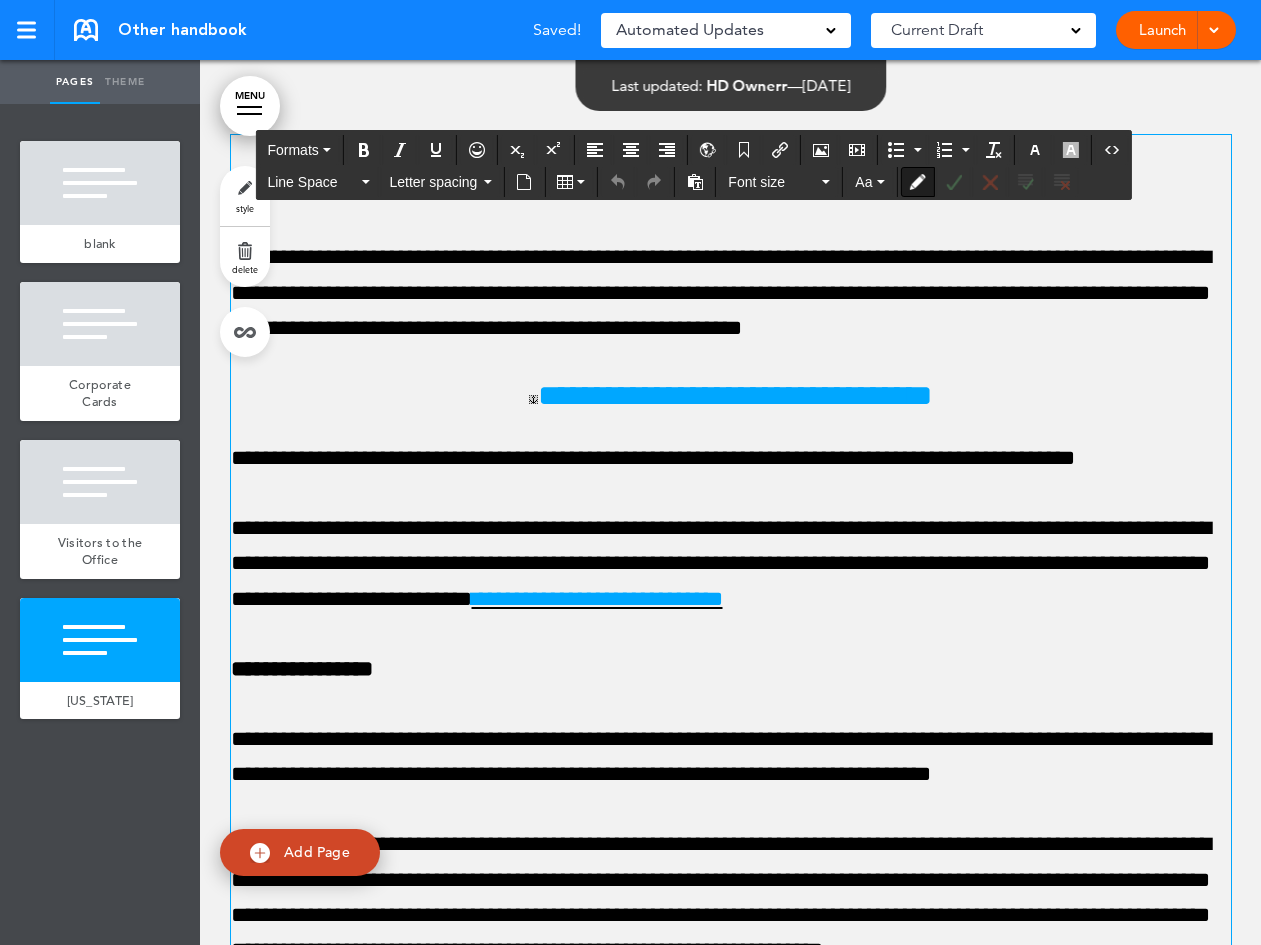 click on "**********" at bounding box center (731, 6138) 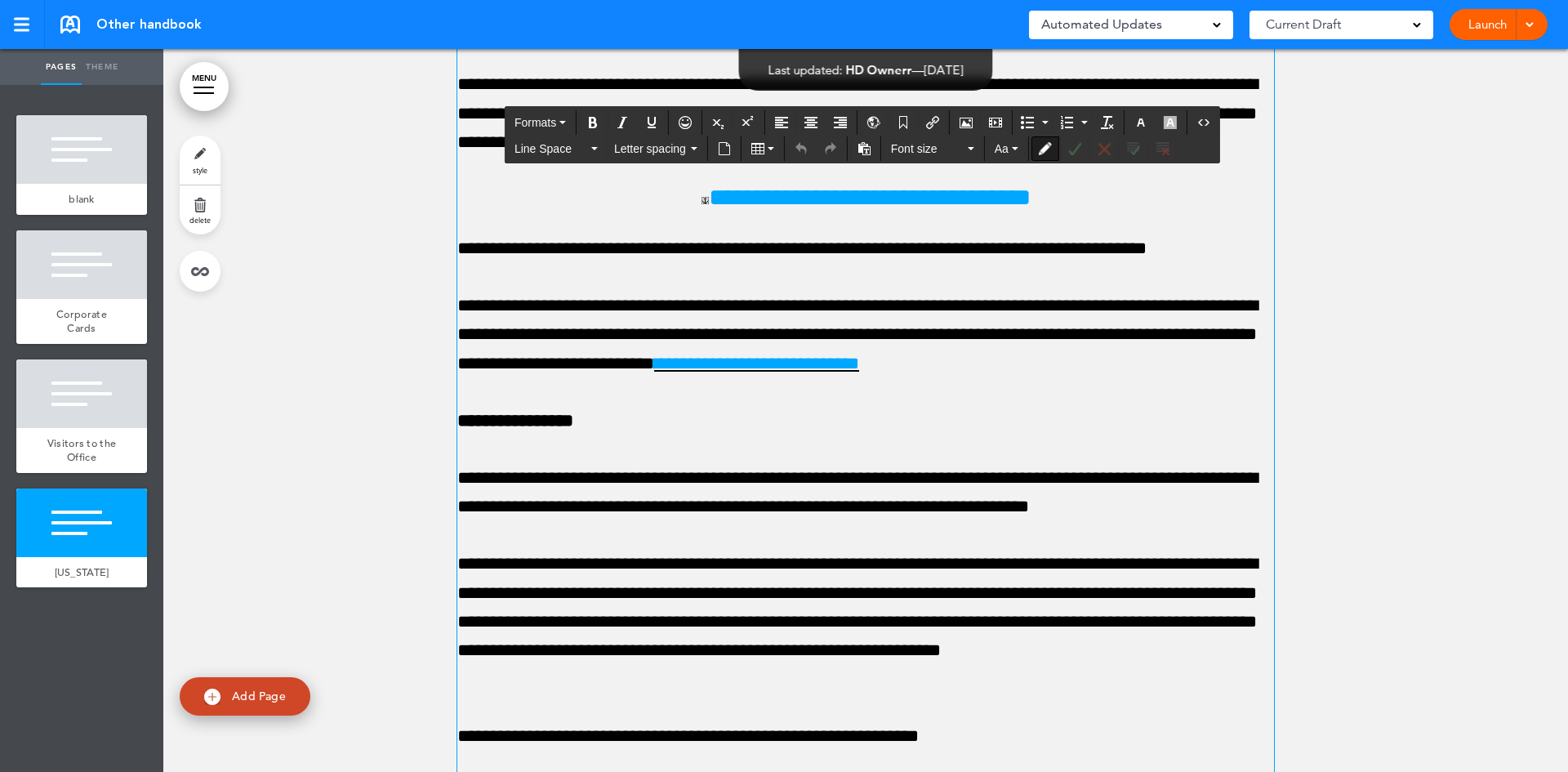 scroll, scrollTop: 2706, scrollLeft: 0, axis: vertical 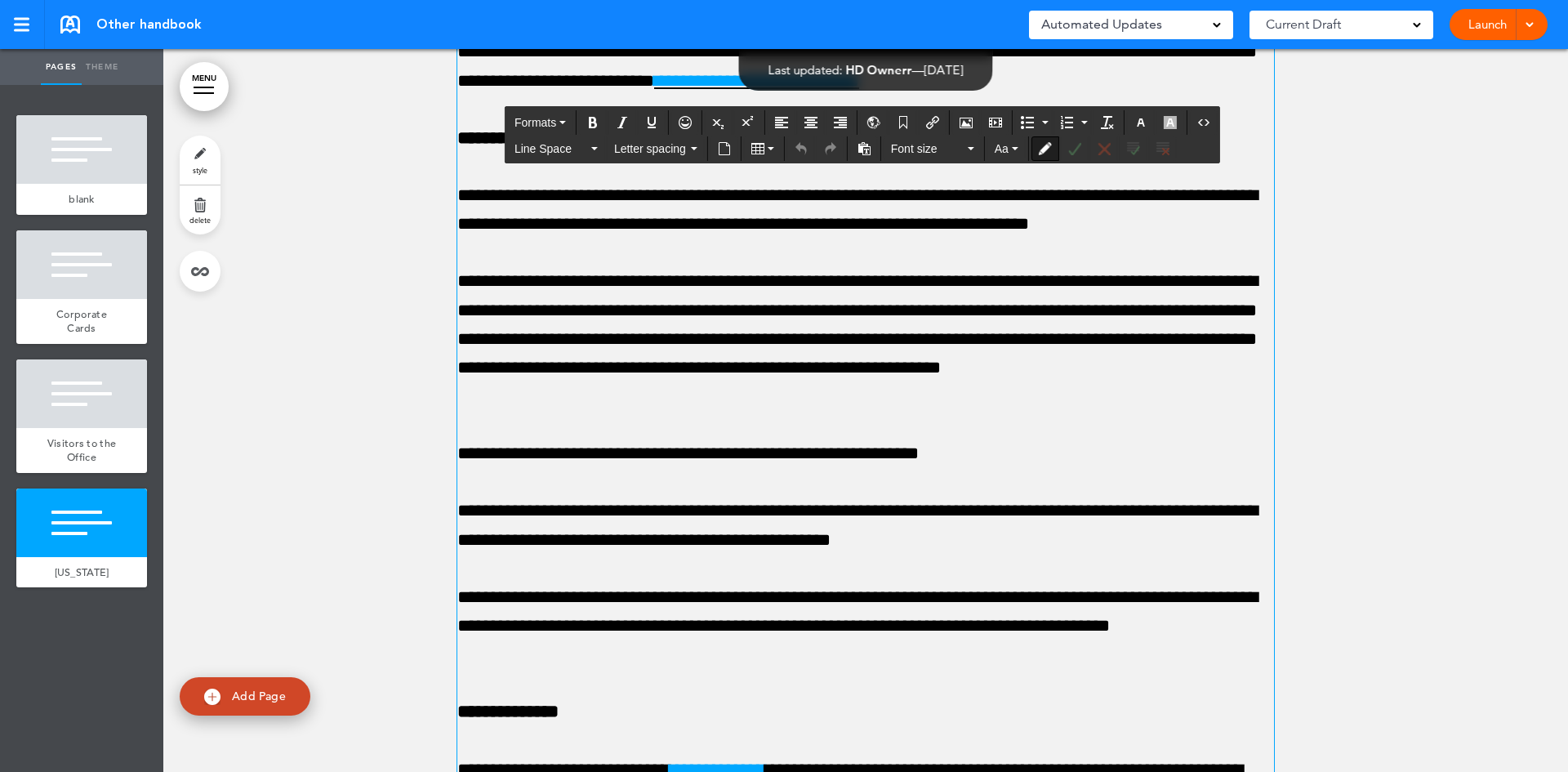 click on "**********" at bounding box center (866, 525) 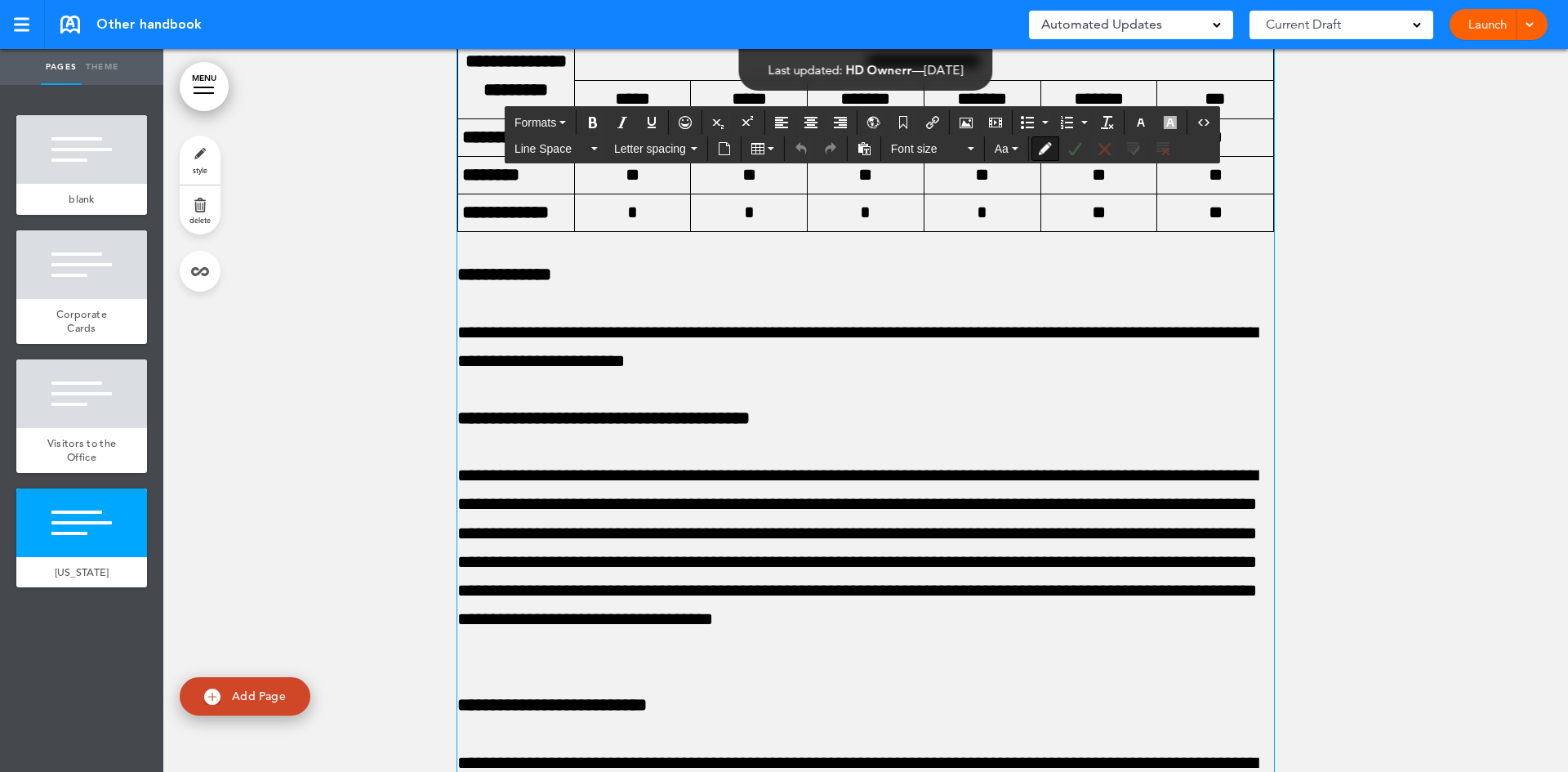 scroll, scrollTop: 5647, scrollLeft: 0, axis: vertical 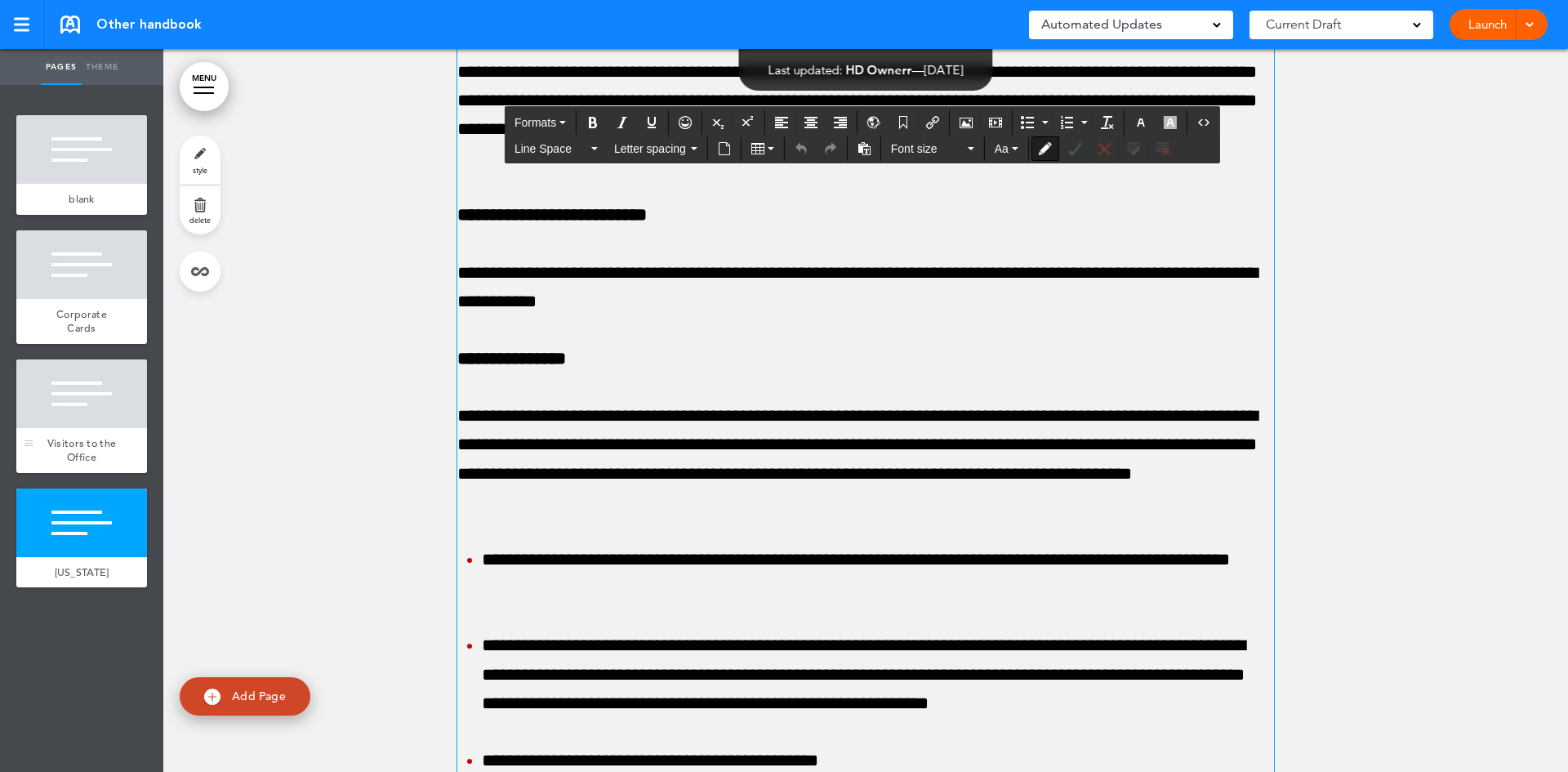 click on "Visitors to the Office" at bounding box center [82, 450] 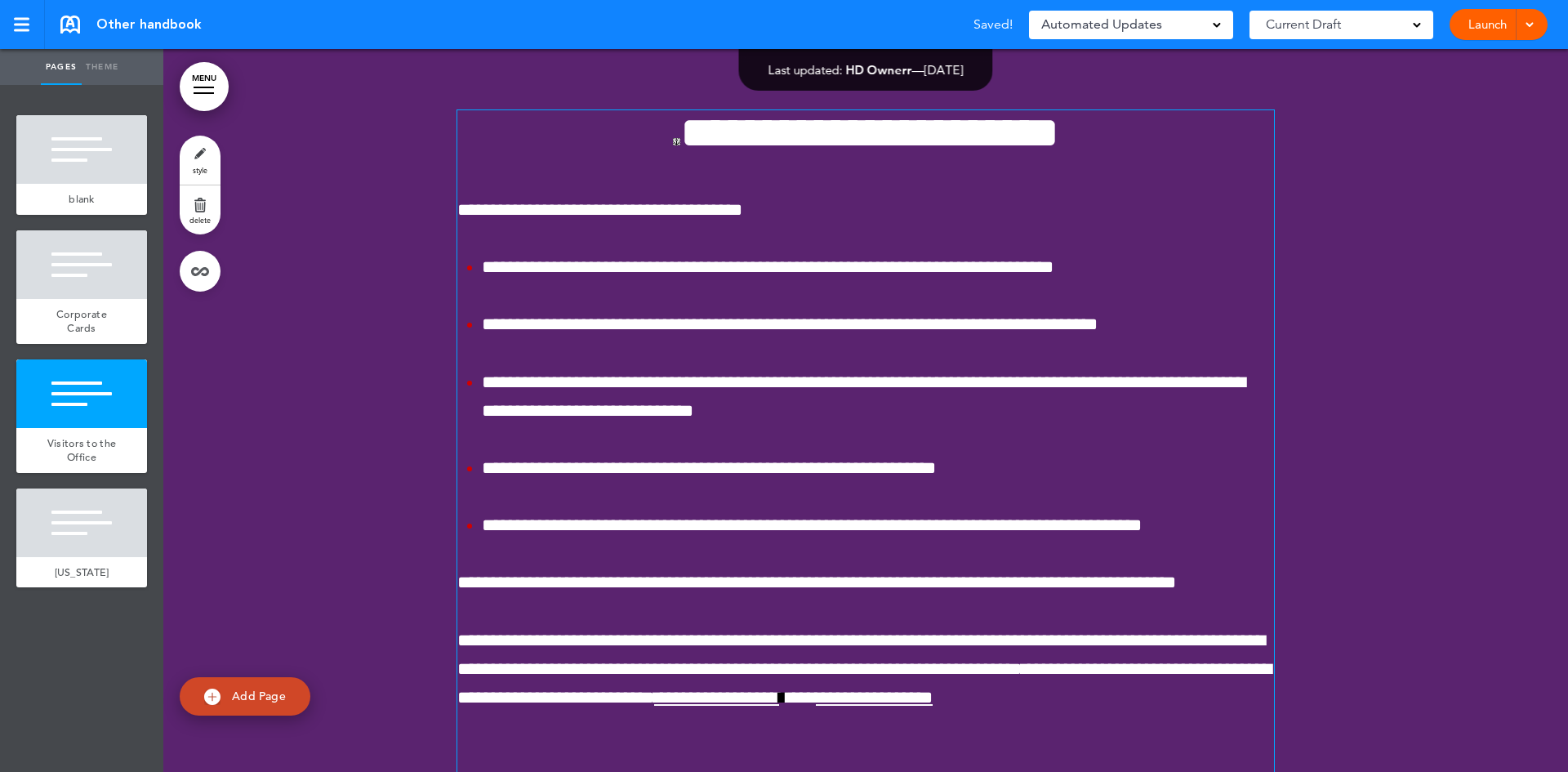 scroll, scrollTop: 1528, scrollLeft: 0, axis: vertical 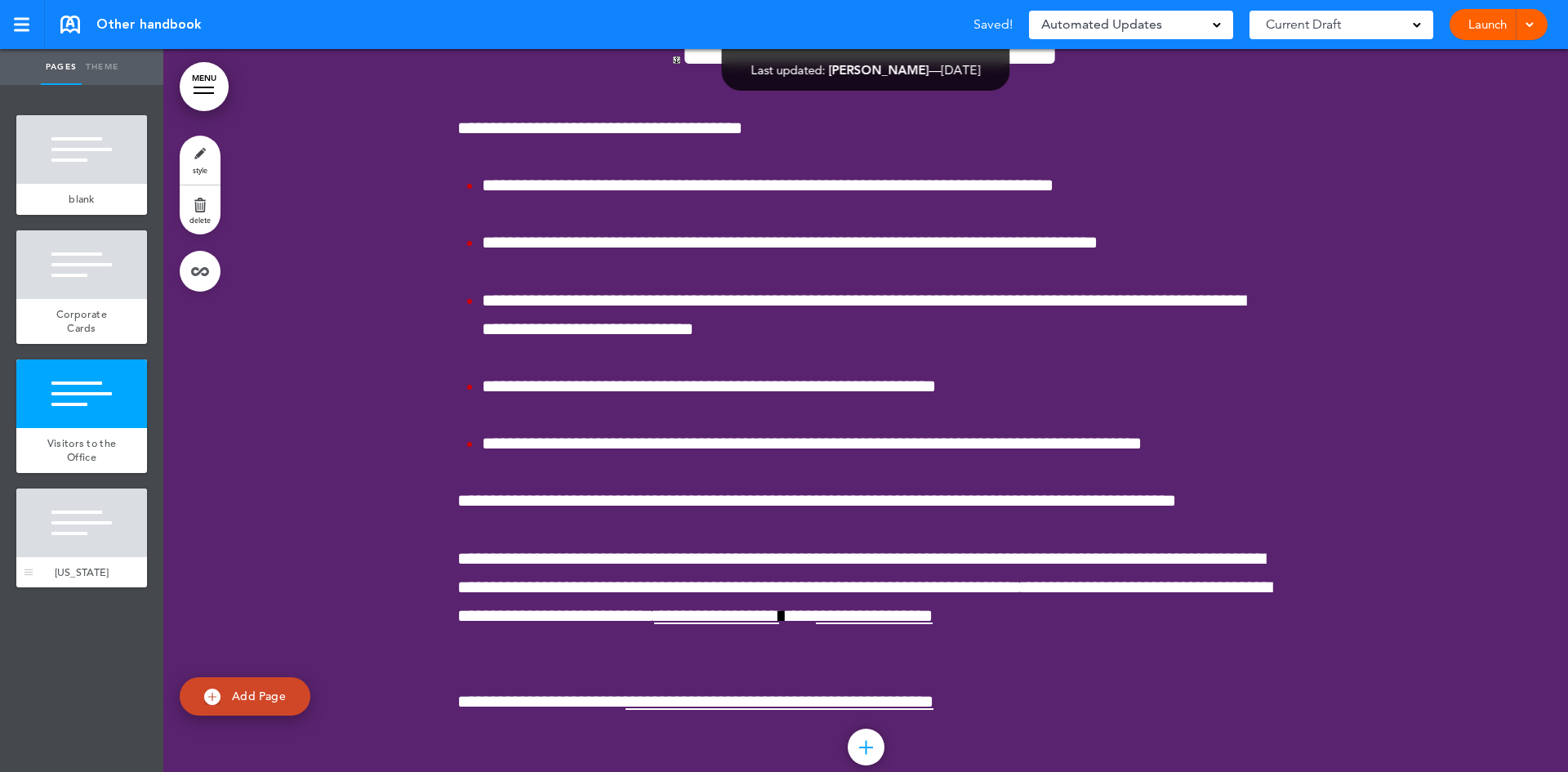 click at bounding box center (82, 523) 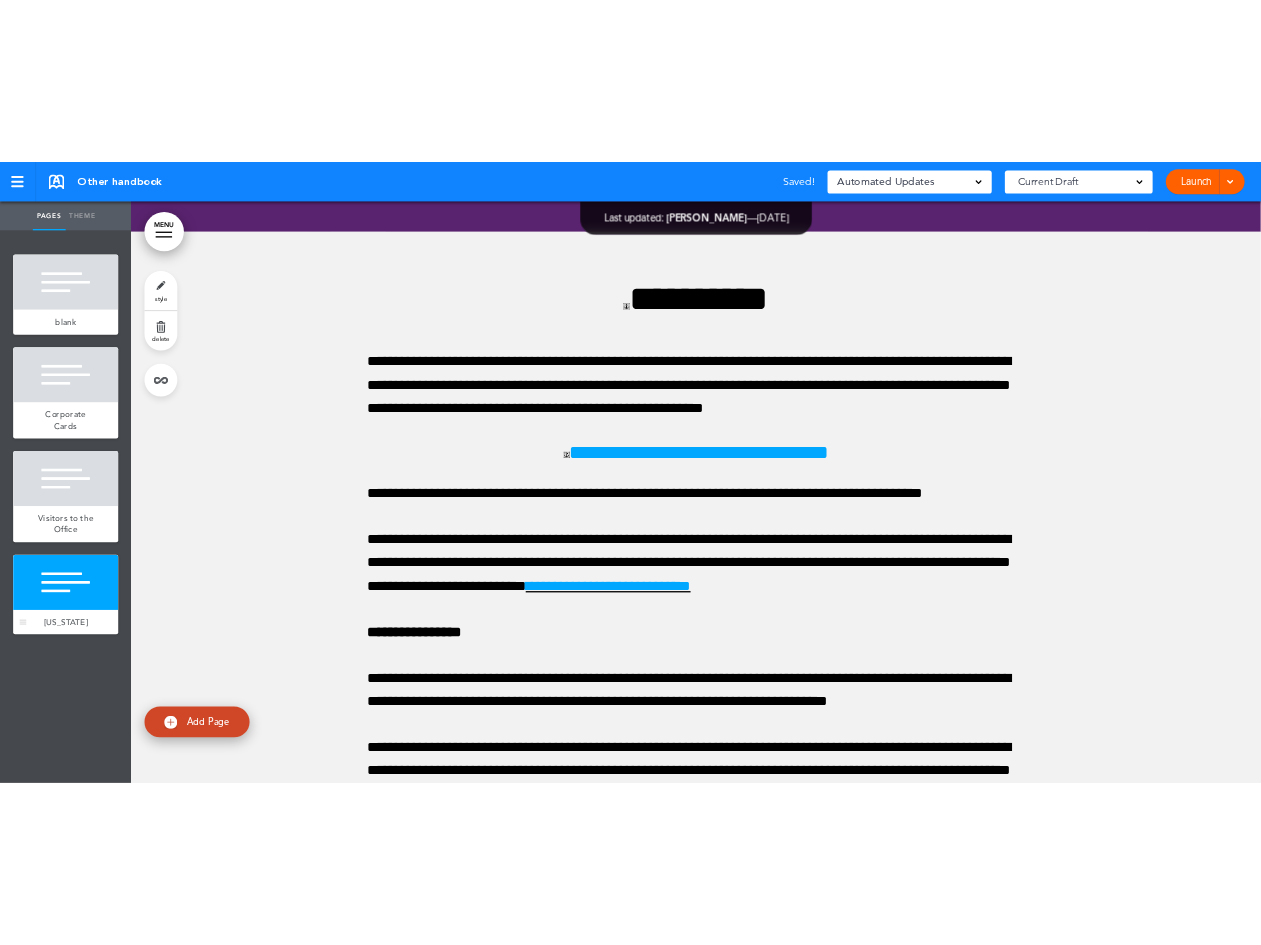 scroll, scrollTop: 2812, scrollLeft: 0, axis: vertical 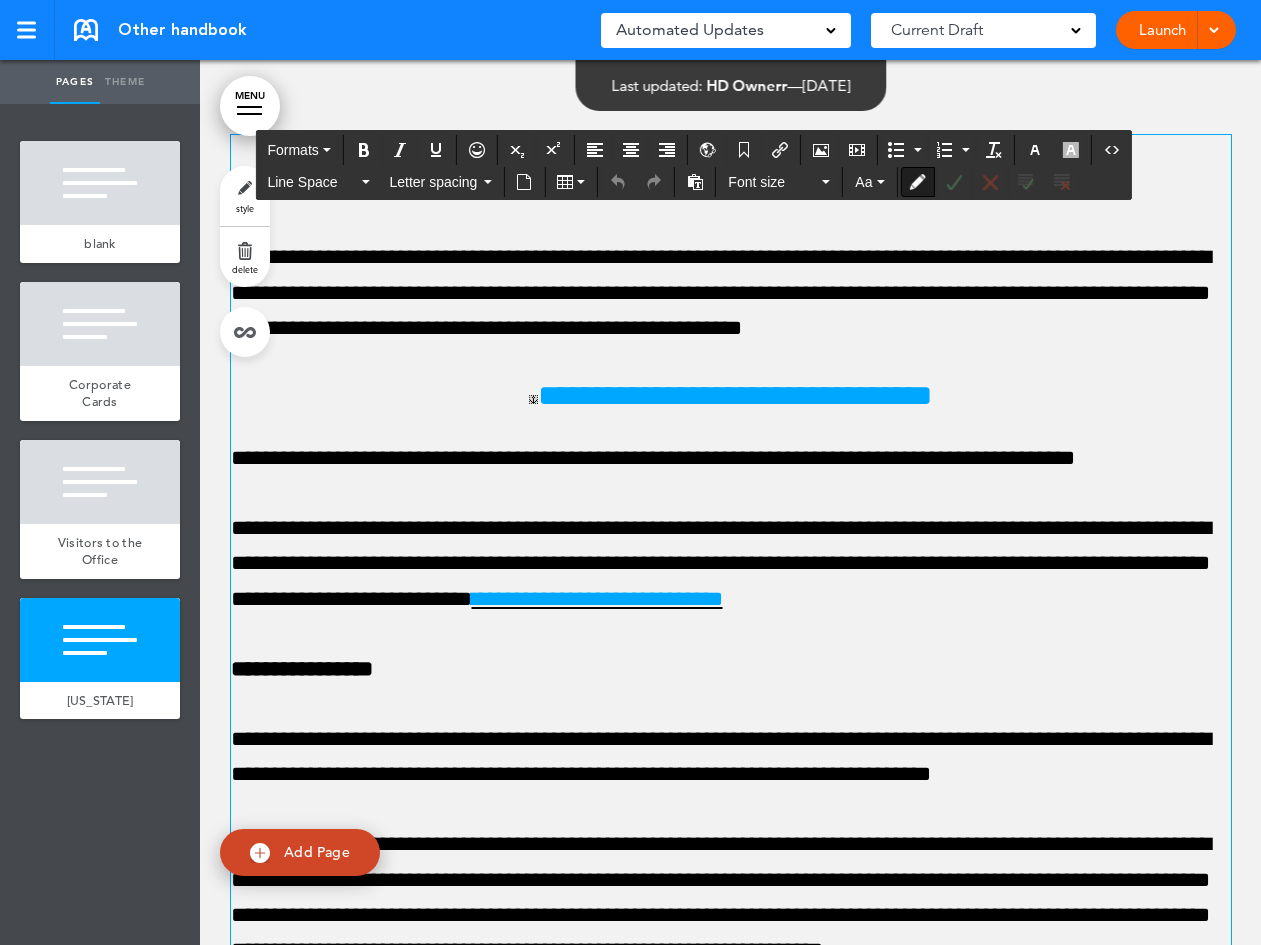 click on "**********" at bounding box center [731, 293] 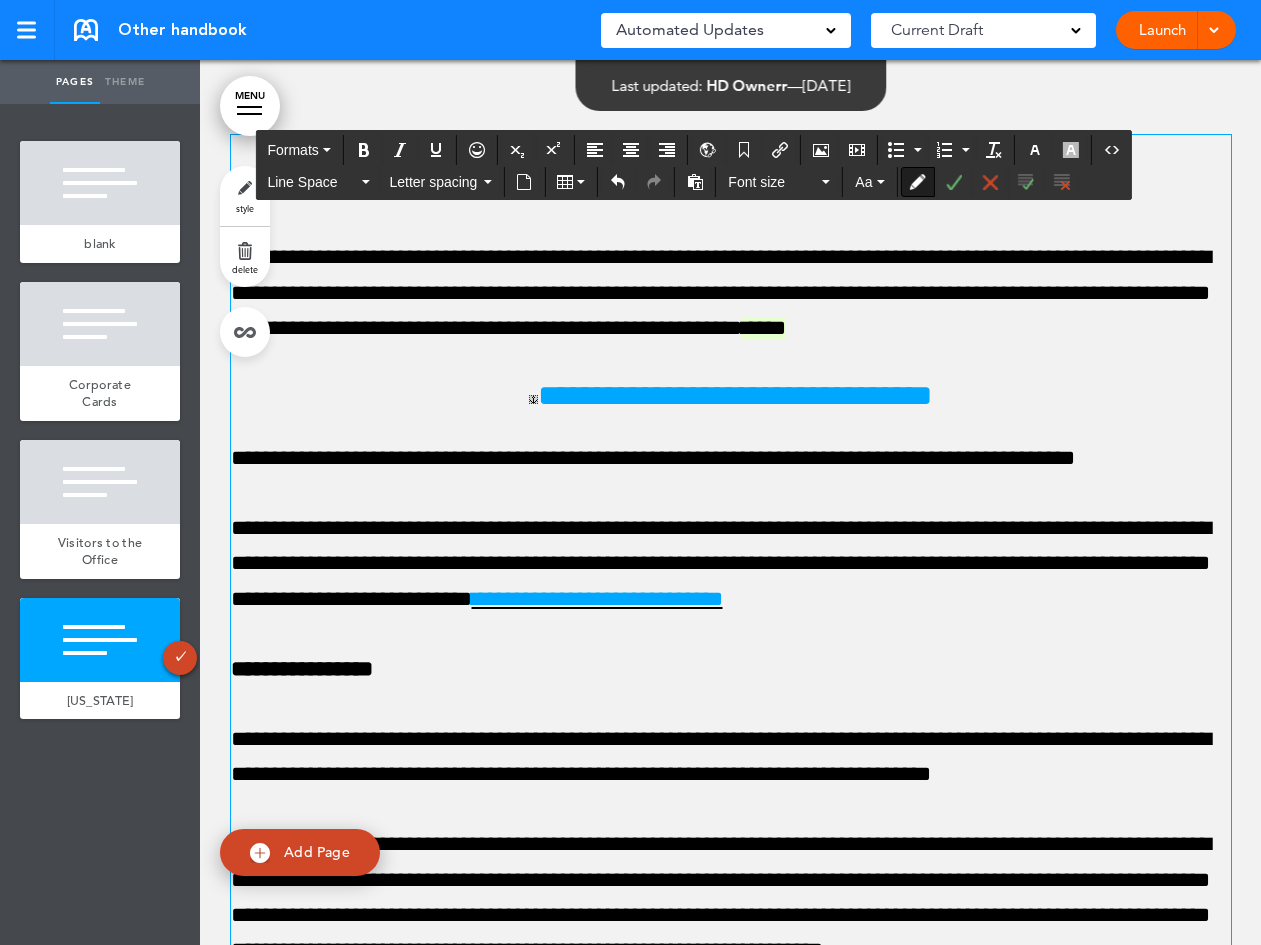 click on "**********" at bounding box center (731, 564) 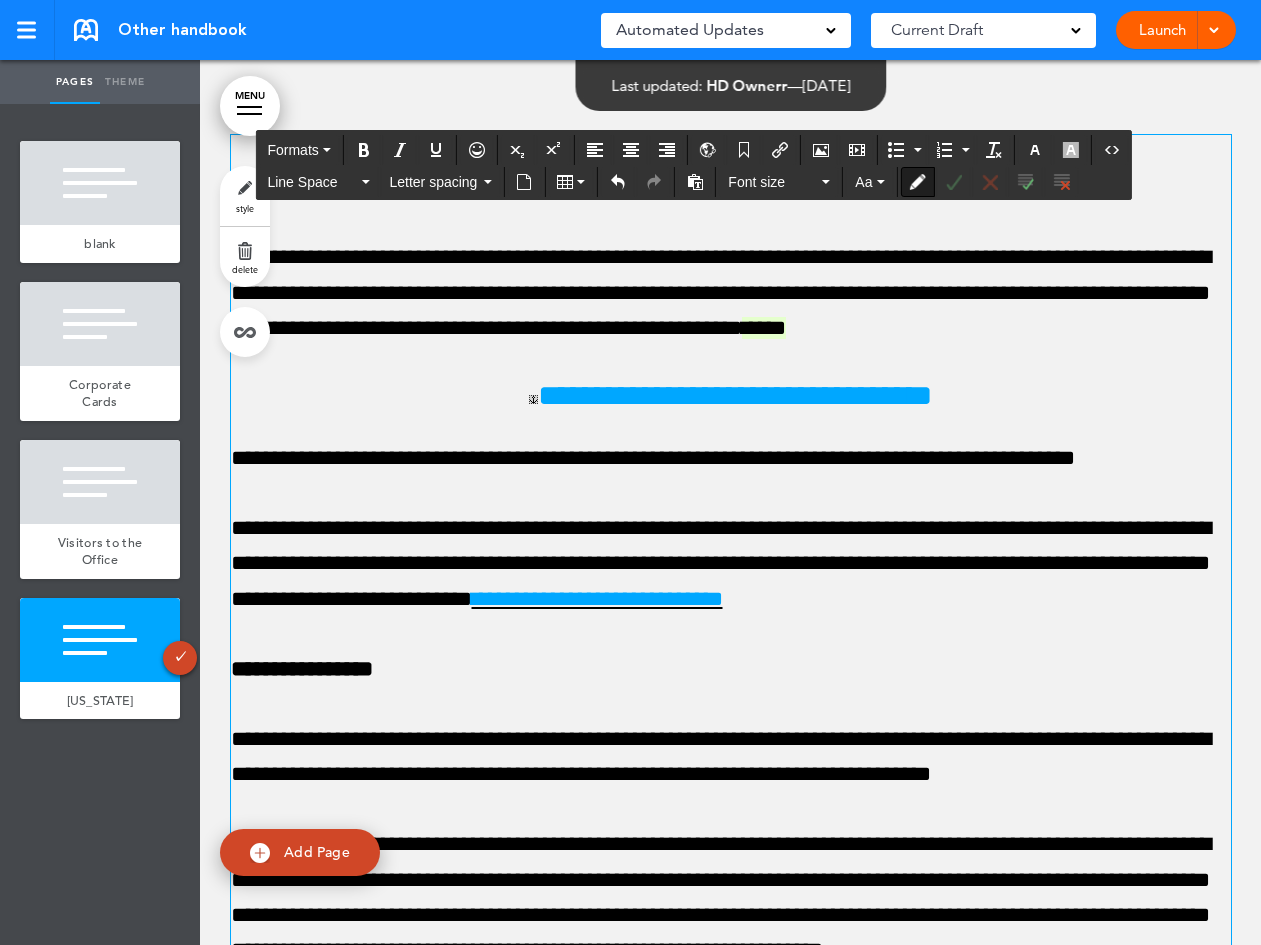 click on "**********" at bounding box center (731, 6163) 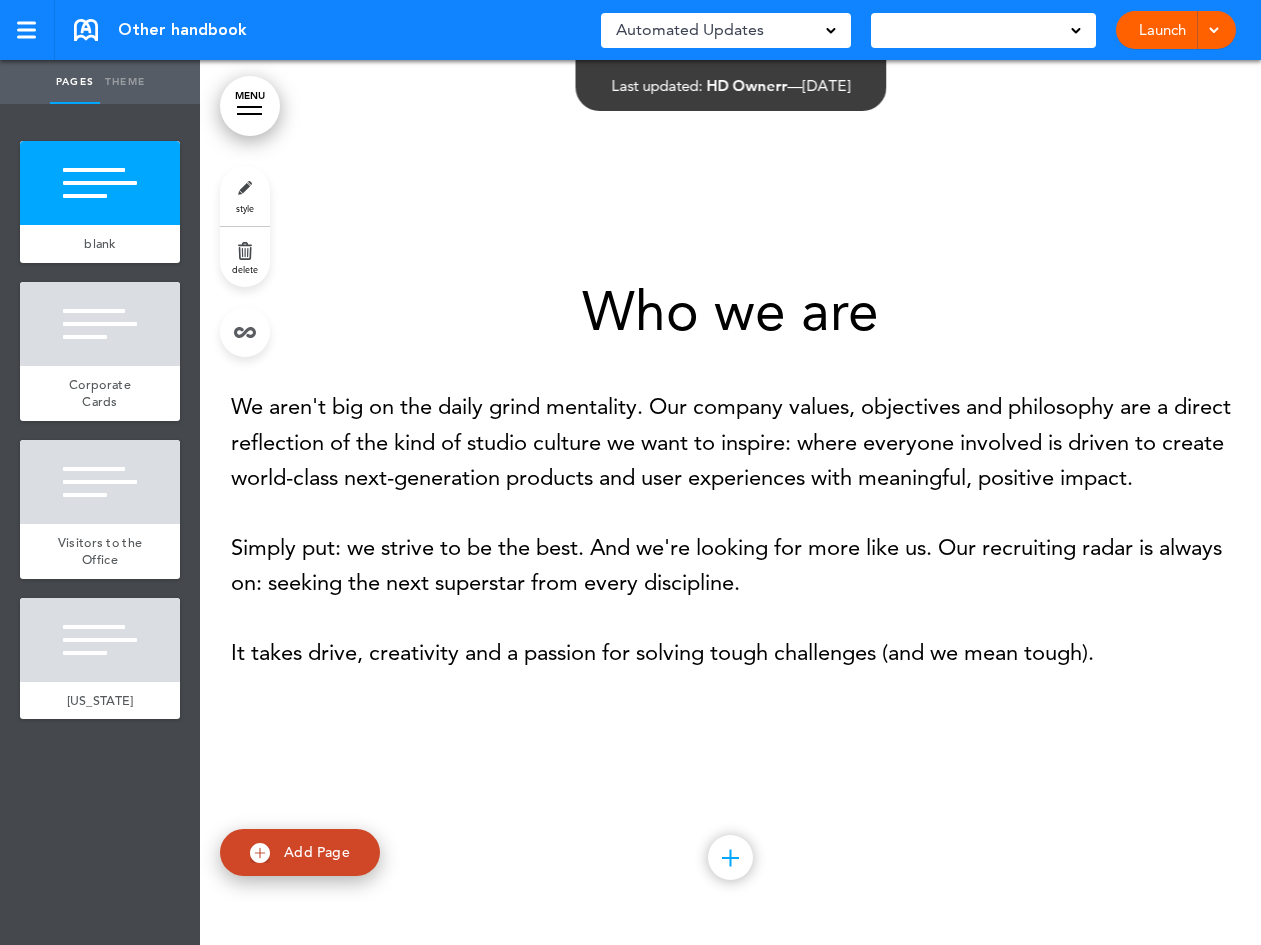 scroll, scrollTop: 0, scrollLeft: 0, axis: both 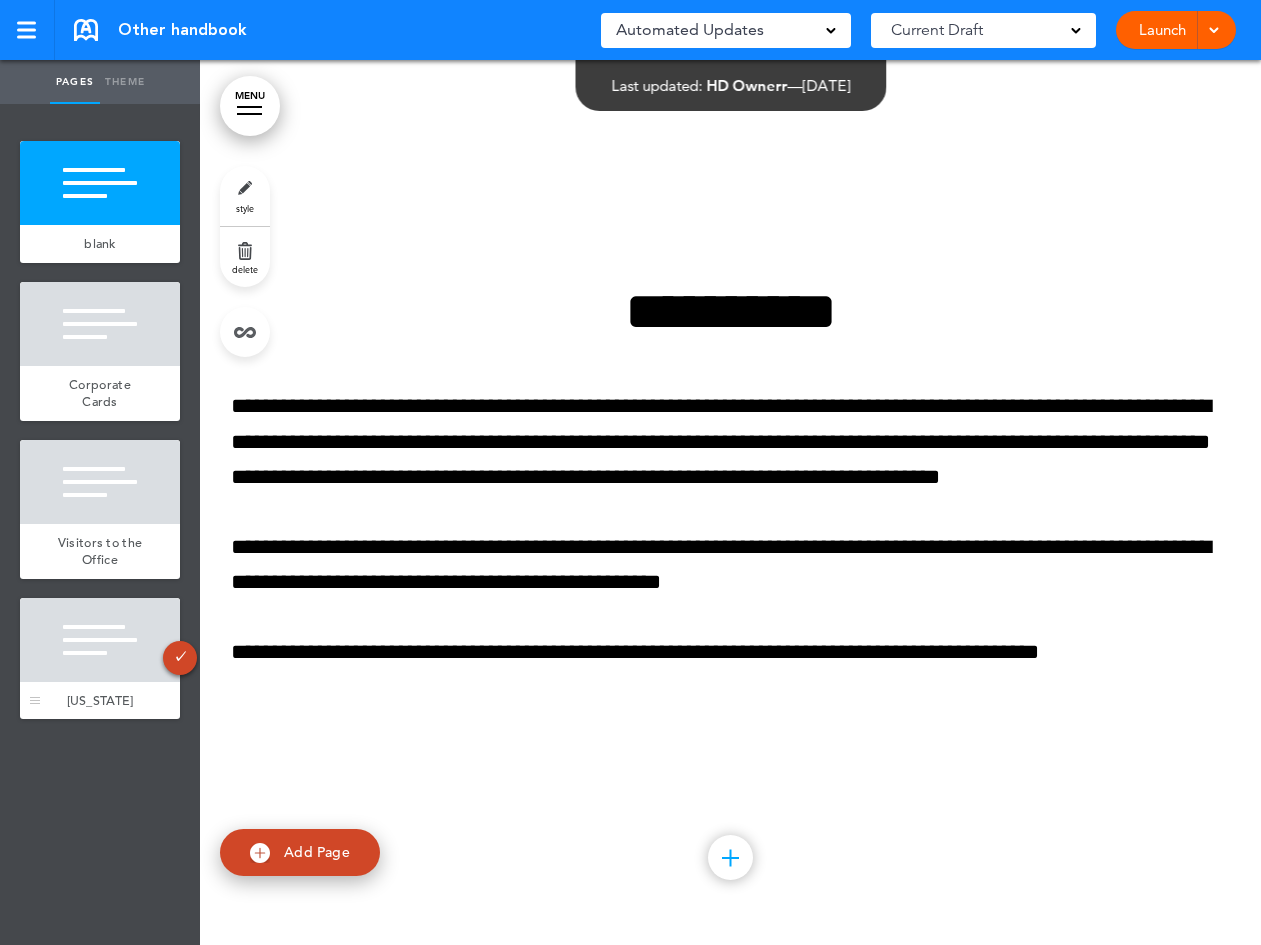 click at bounding box center (100, 640) 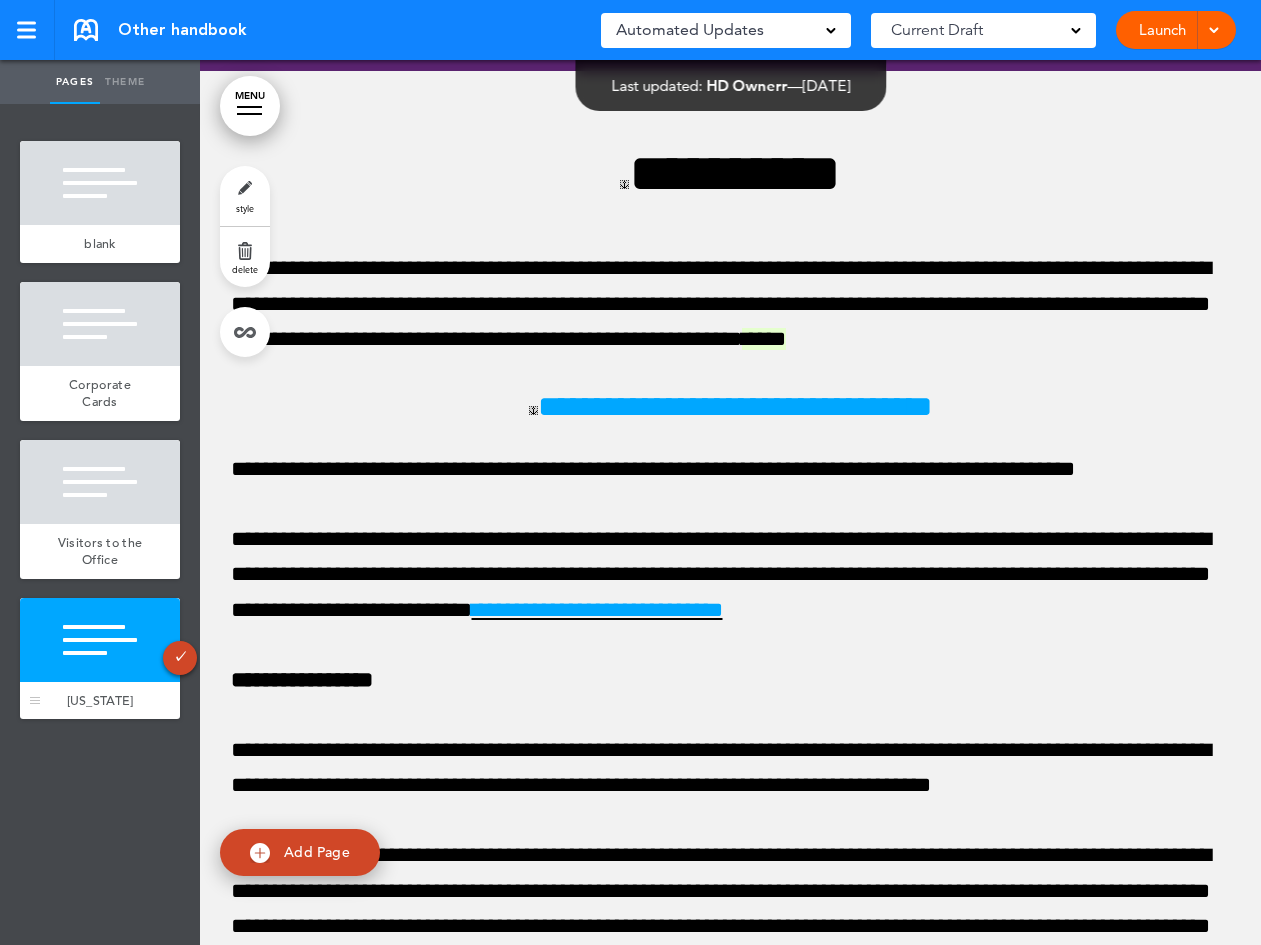 scroll, scrollTop: 2812, scrollLeft: 0, axis: vertical 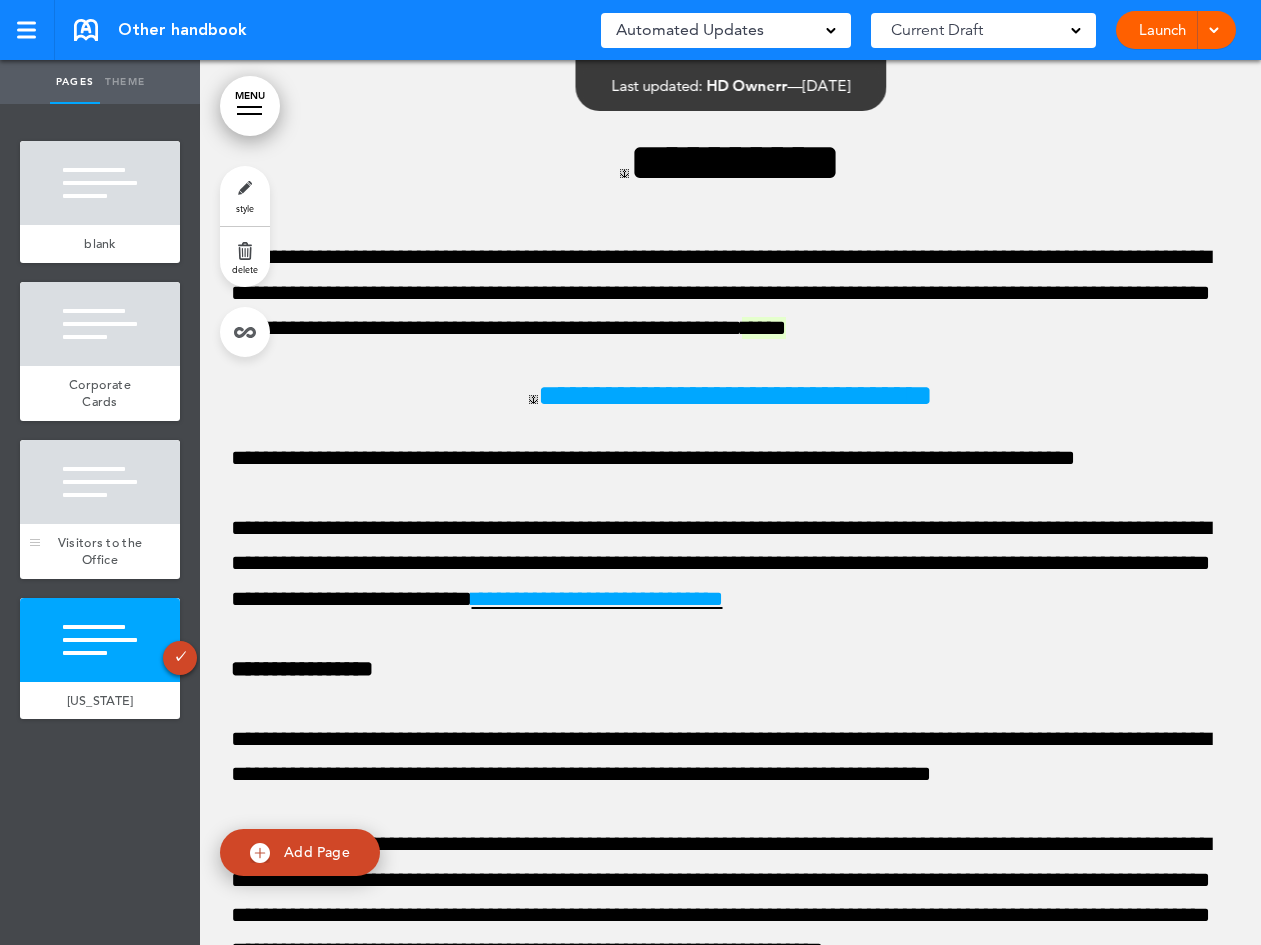 click on "Visitors to the Office" at bounding box center (100, 551) 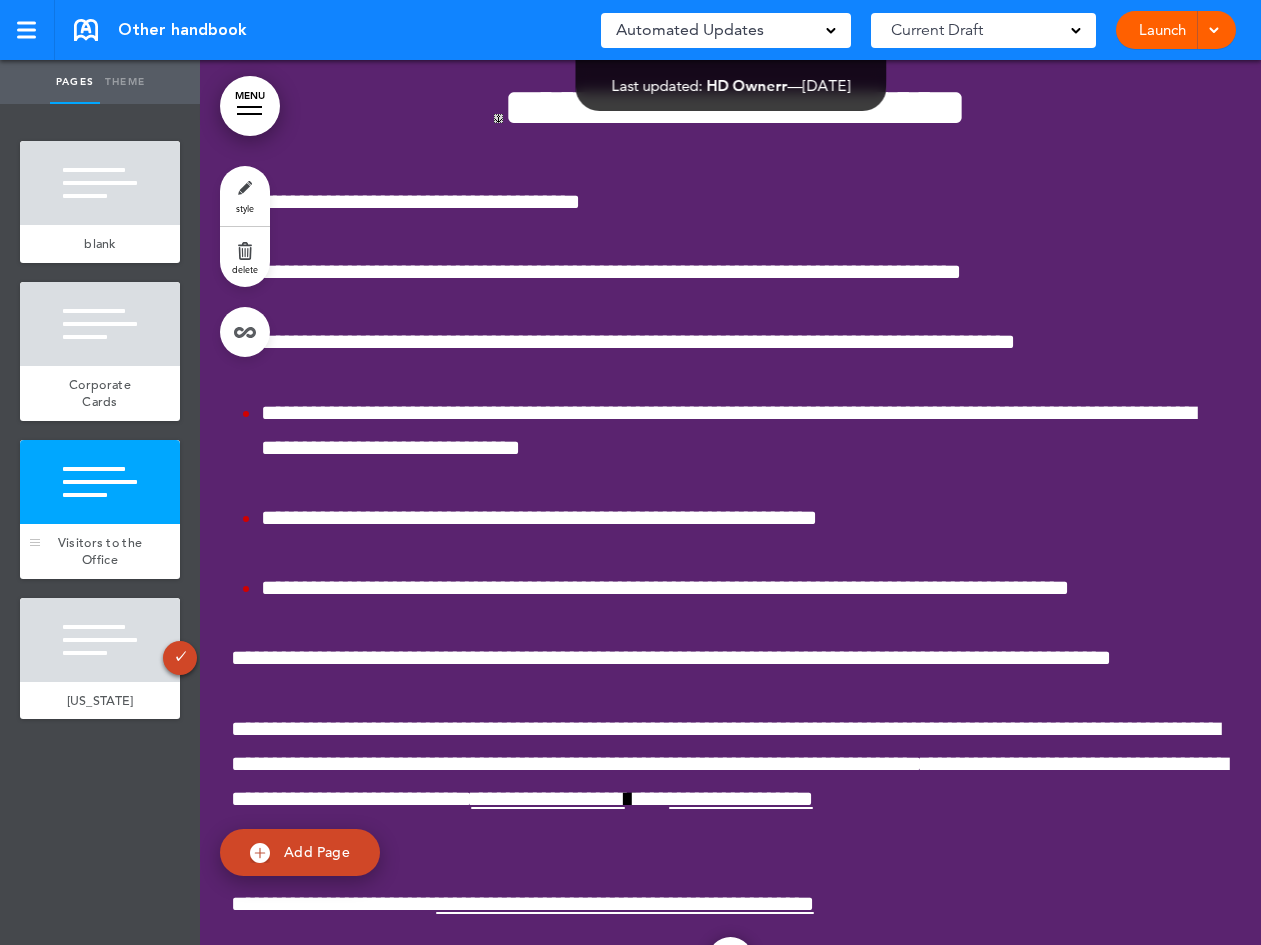 scroll, scrollTop: 1770, scrollLeft: 0, axis: vertical 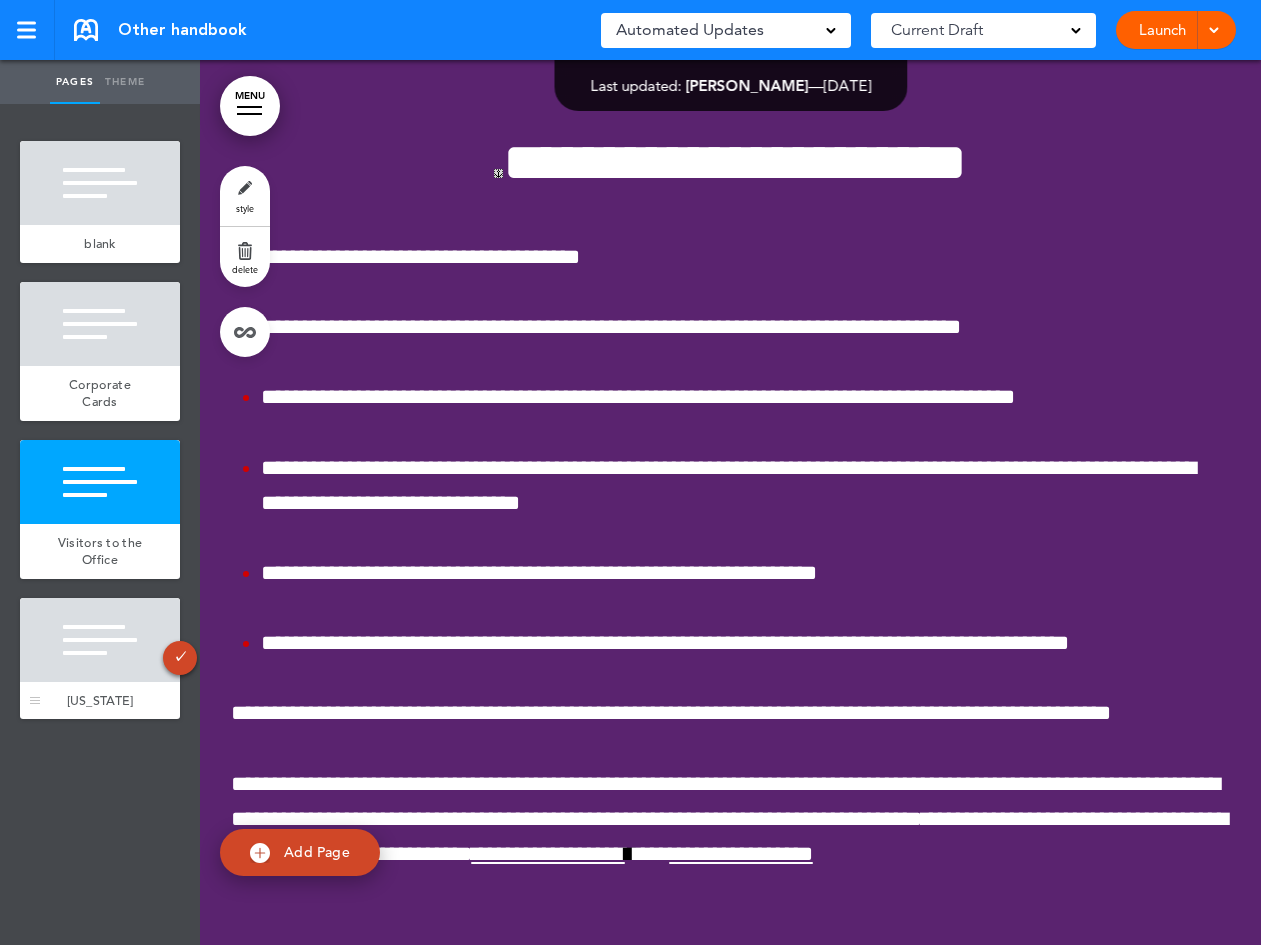 click at bounding box center (100, 640) 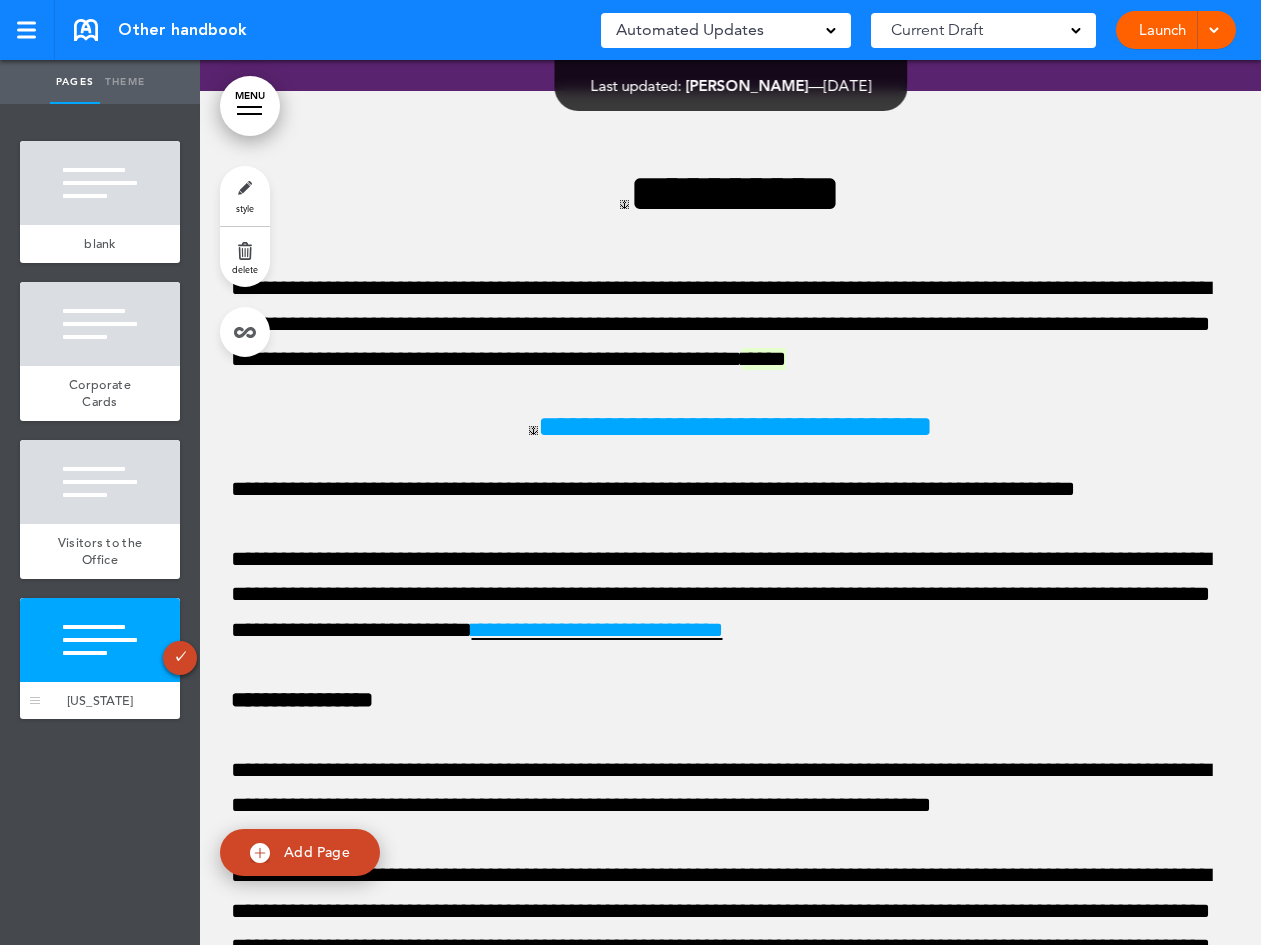 scroll, scrollTop: 2812, scrollLeft: 0, axis: vertical 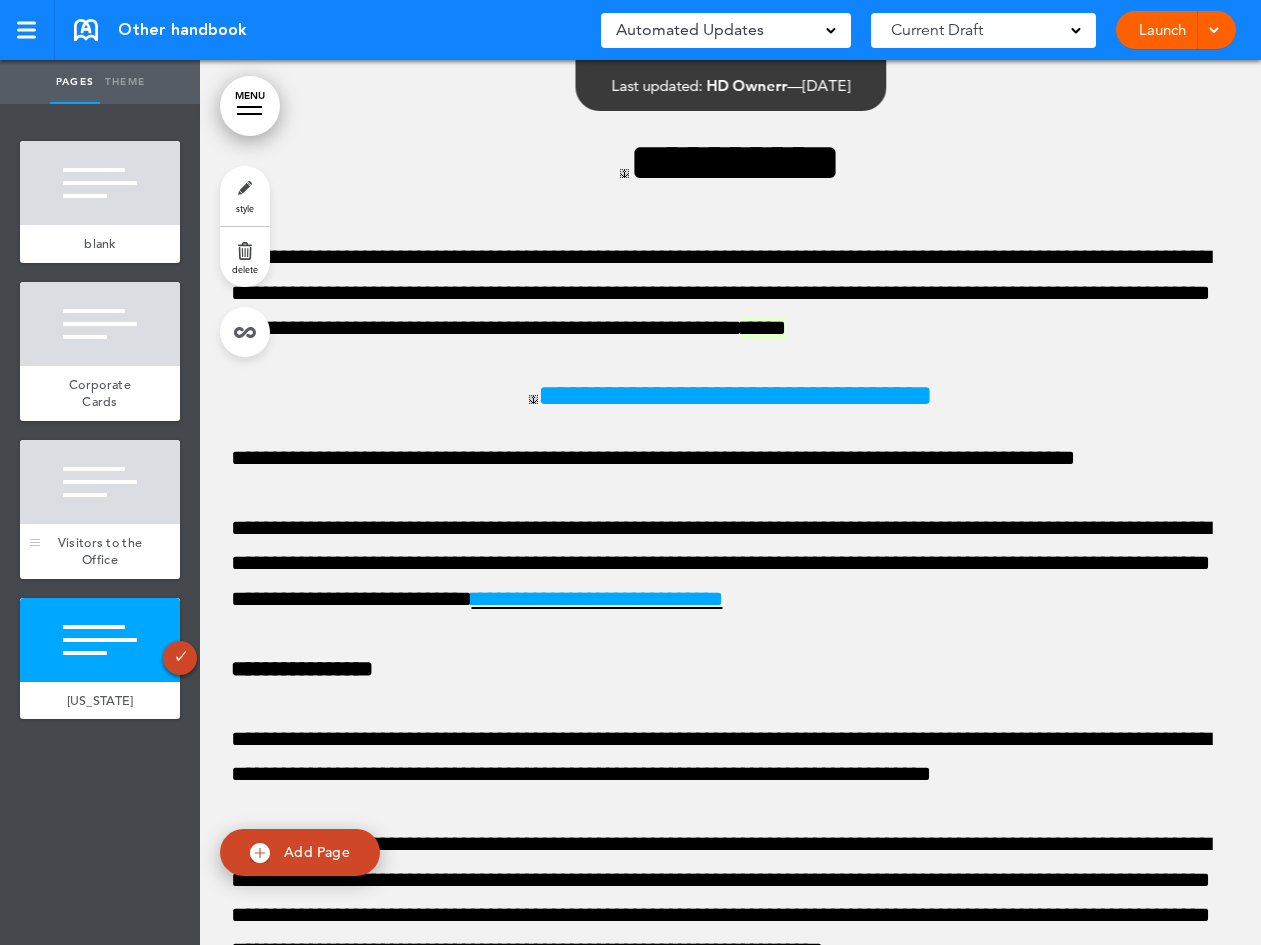 click at bounding box center (100, 482) 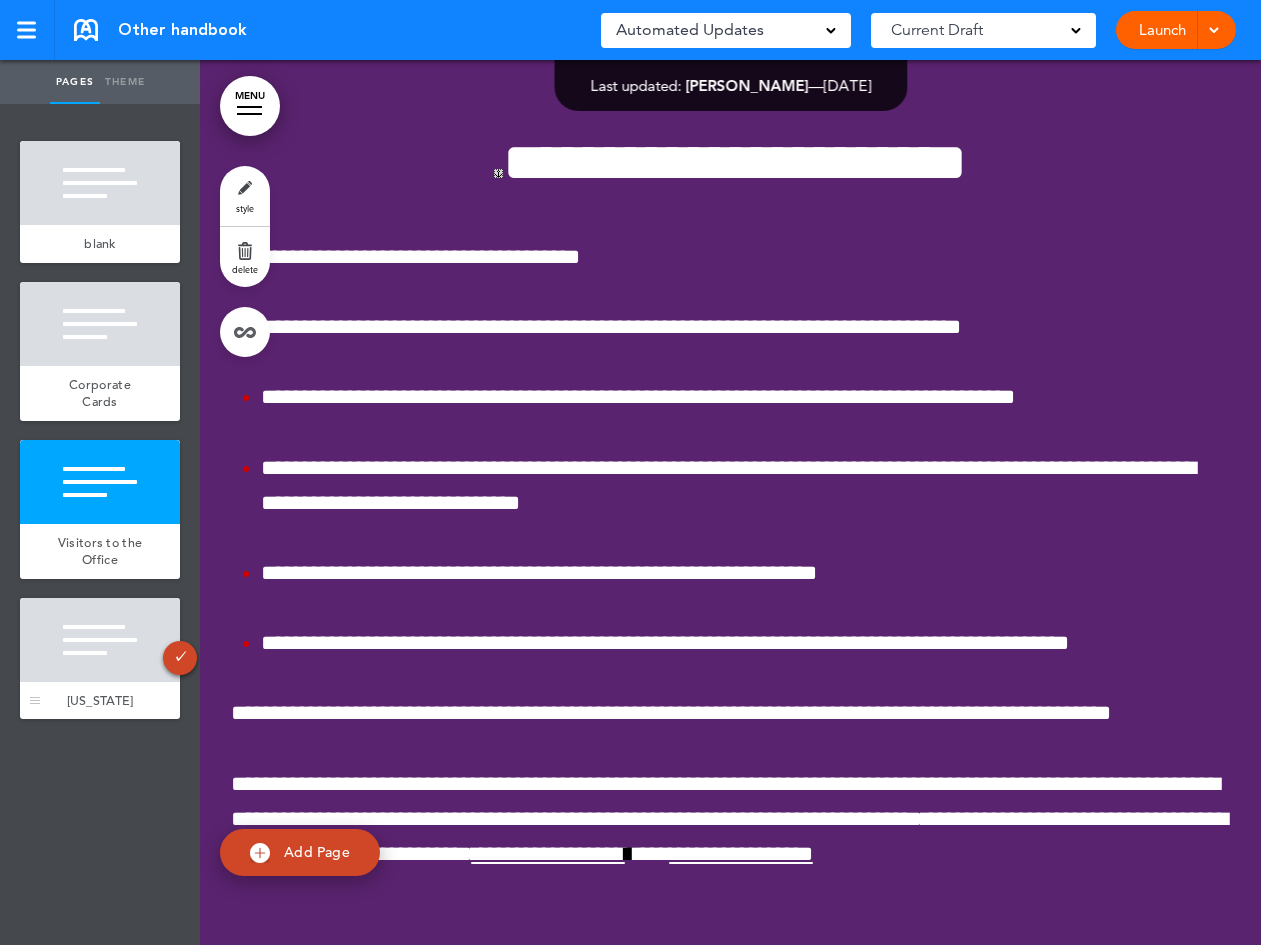 click at bounding box center (100, 640) 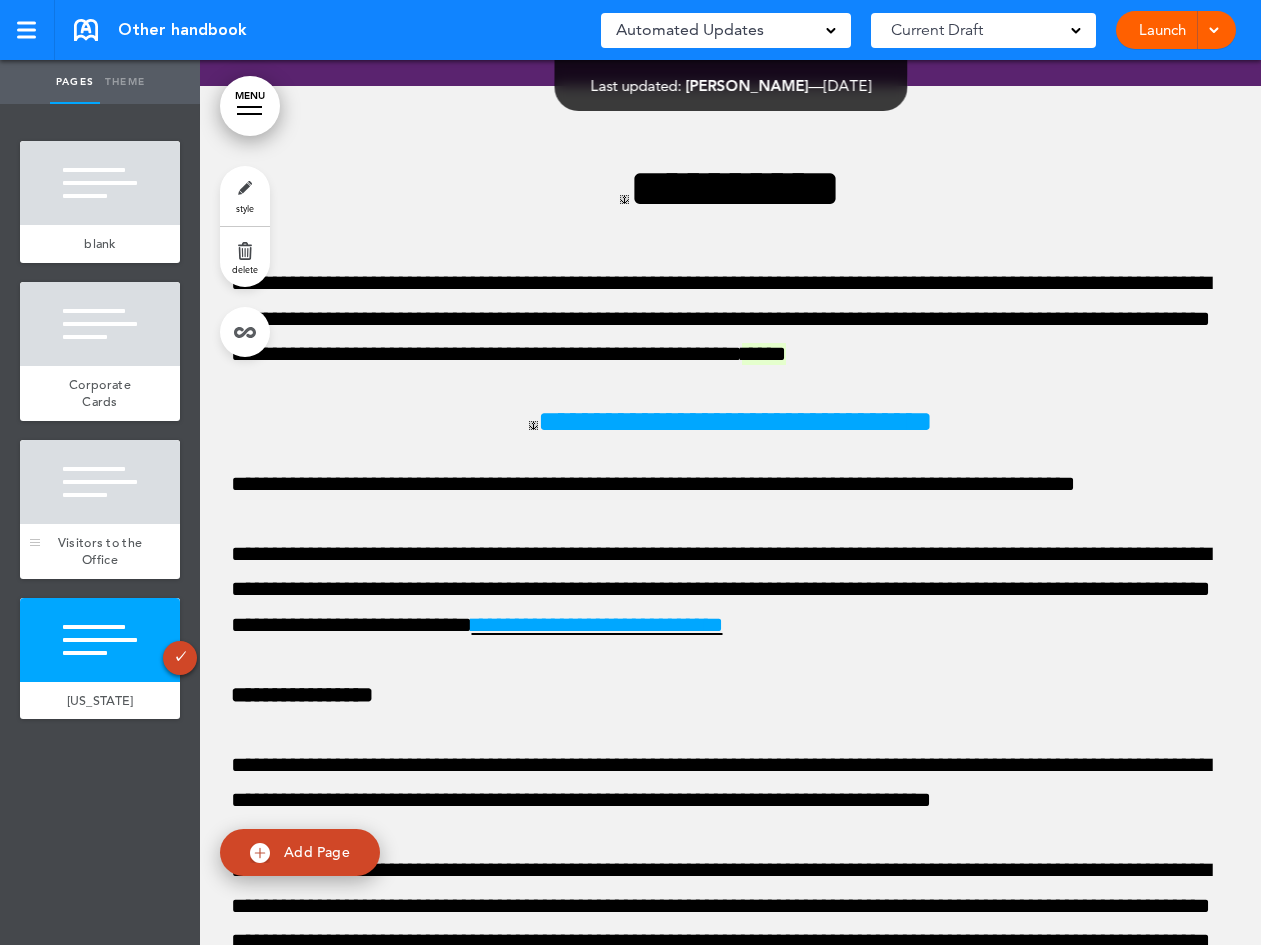 scroll, scrollTop: 2812, scrollLeft: 0, axis: vertical 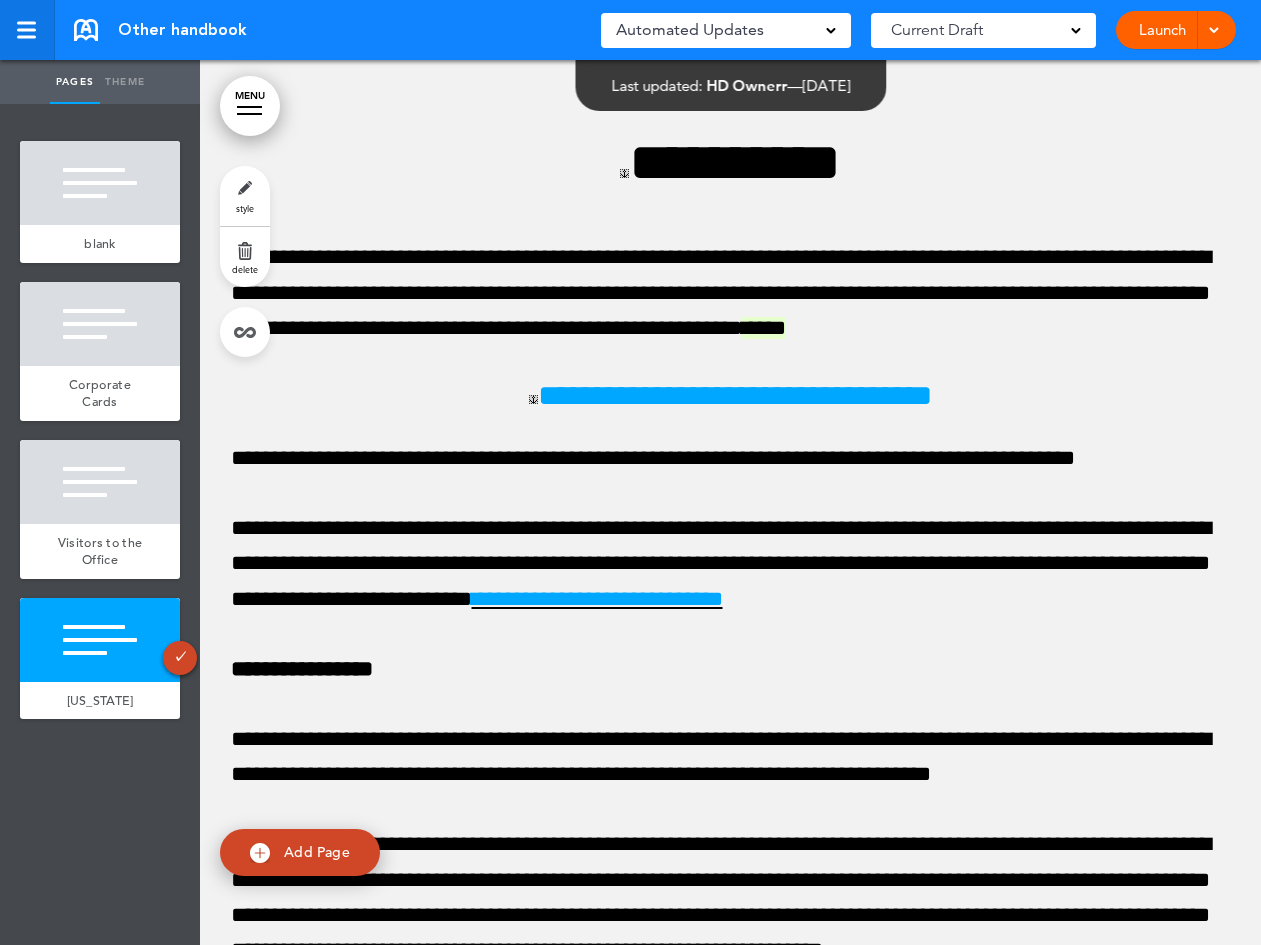 click at bounding box center [27, 30] 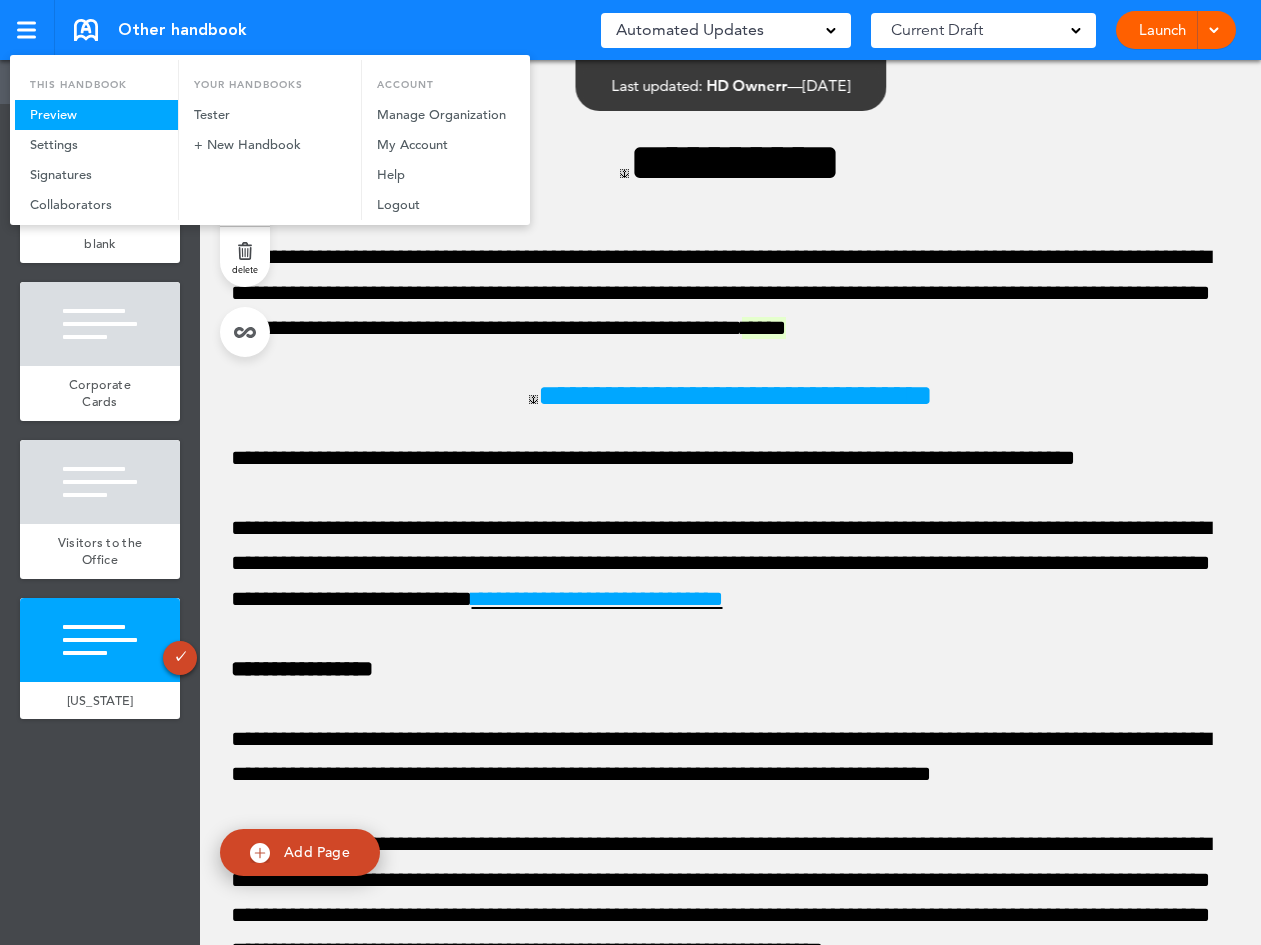 click on "Preview" at bounding box center (96, 115) 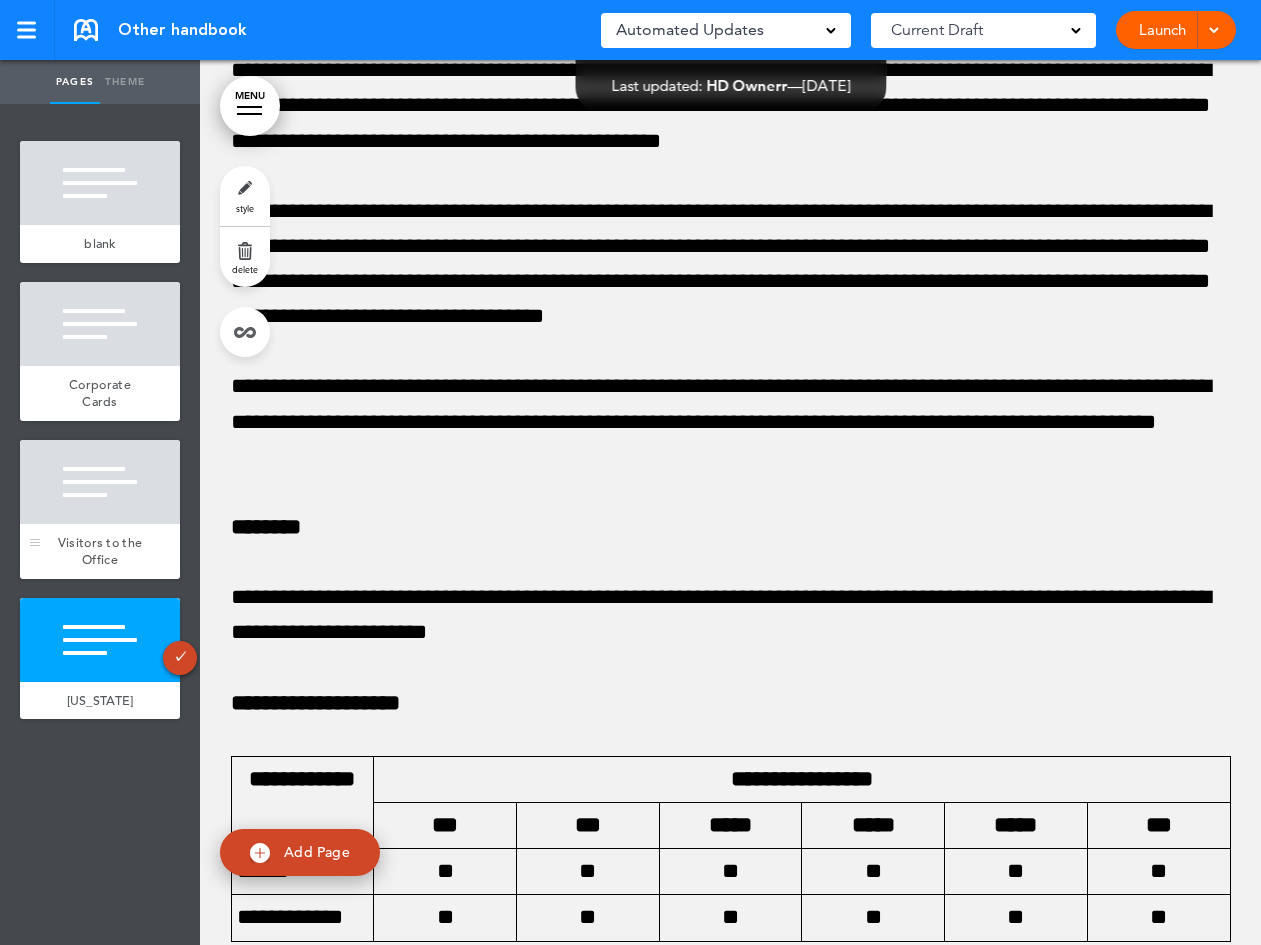click at bounding box center [100, 482] 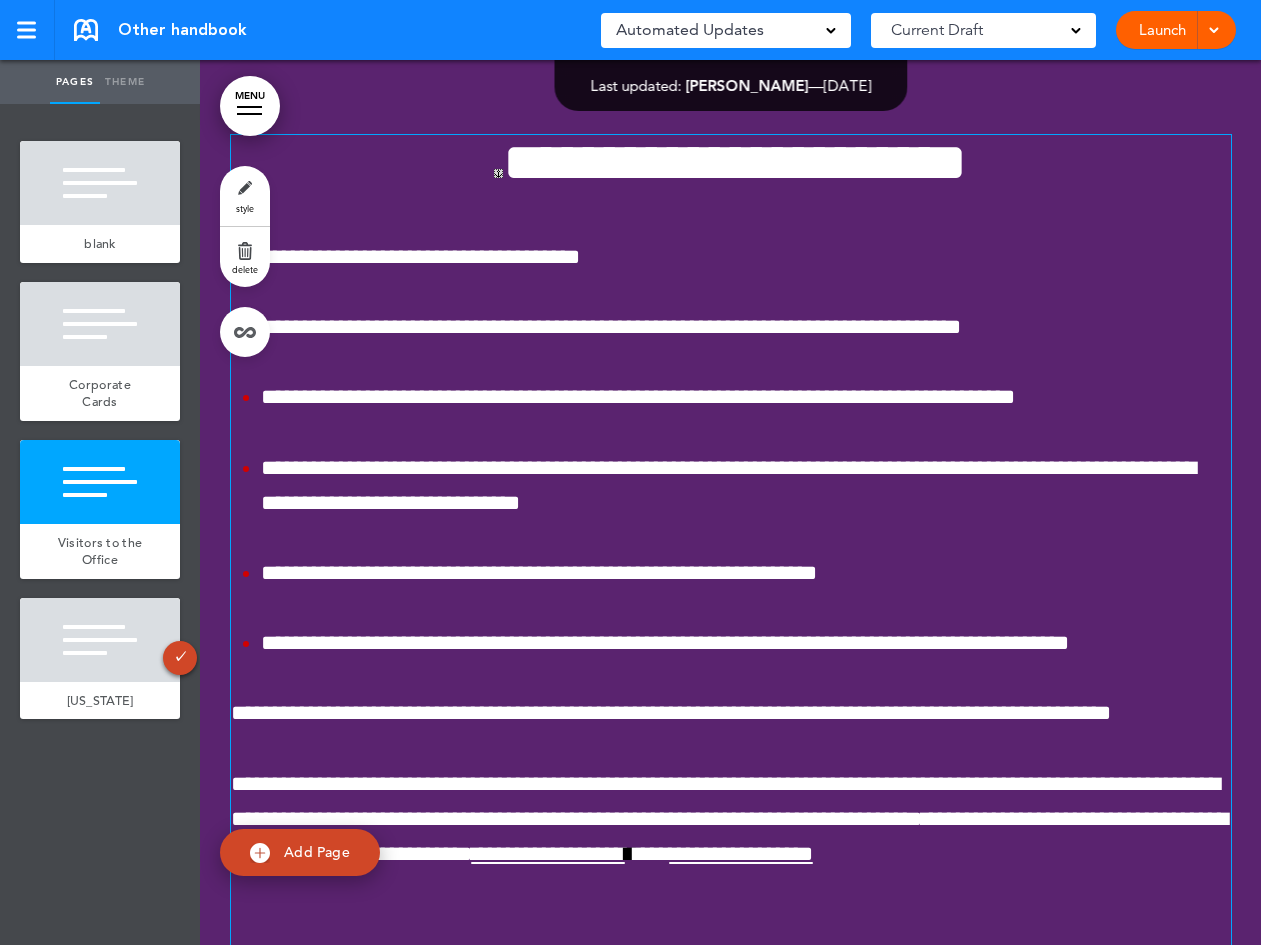 scroll, scrollTop: 1870, scrollLeft: 0, axis: vertical 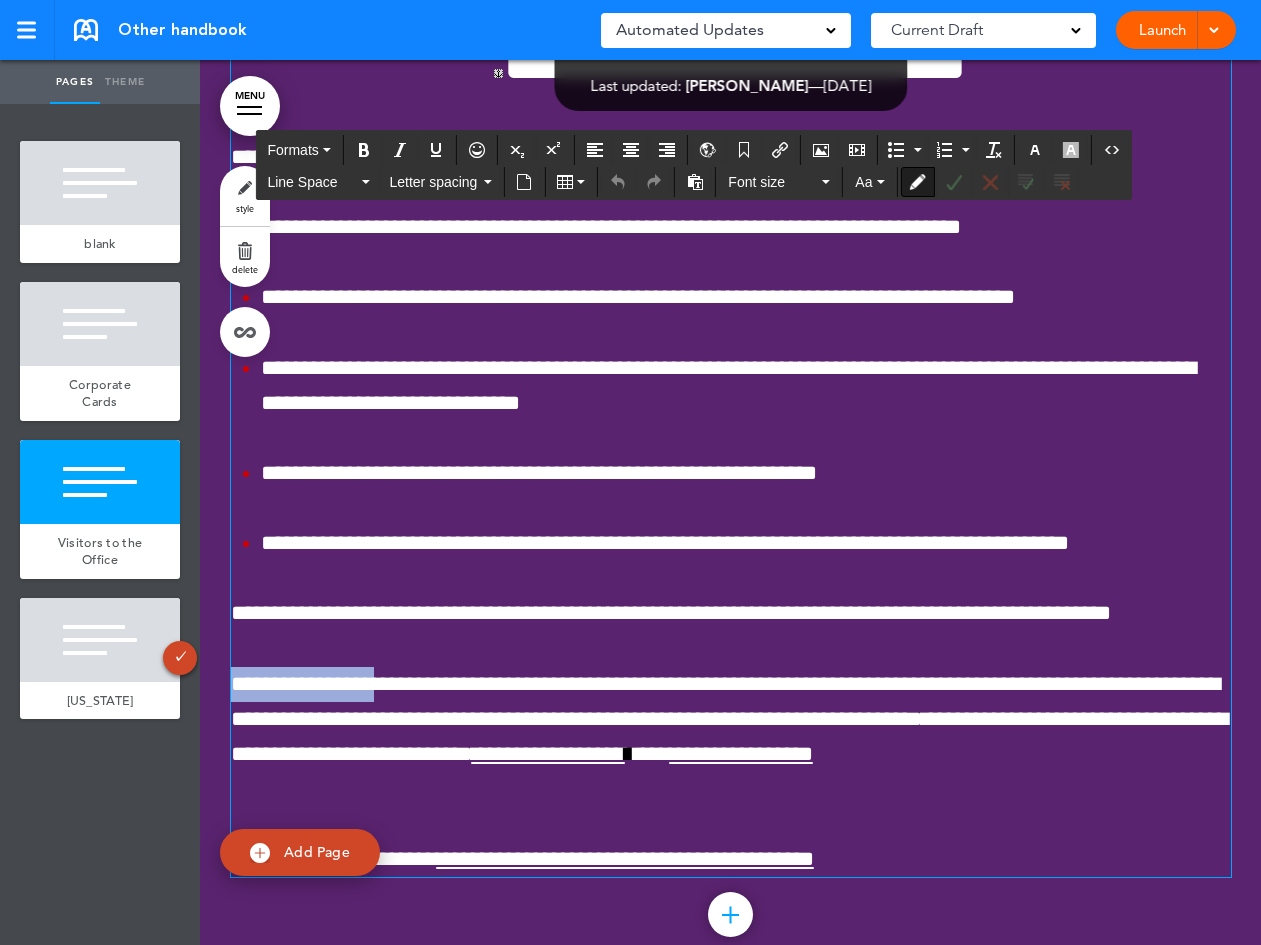 drag, startPoint x: 225, startPoint y: 682, endPoint x: 409, endPoint y: 678, distance: 184.04347 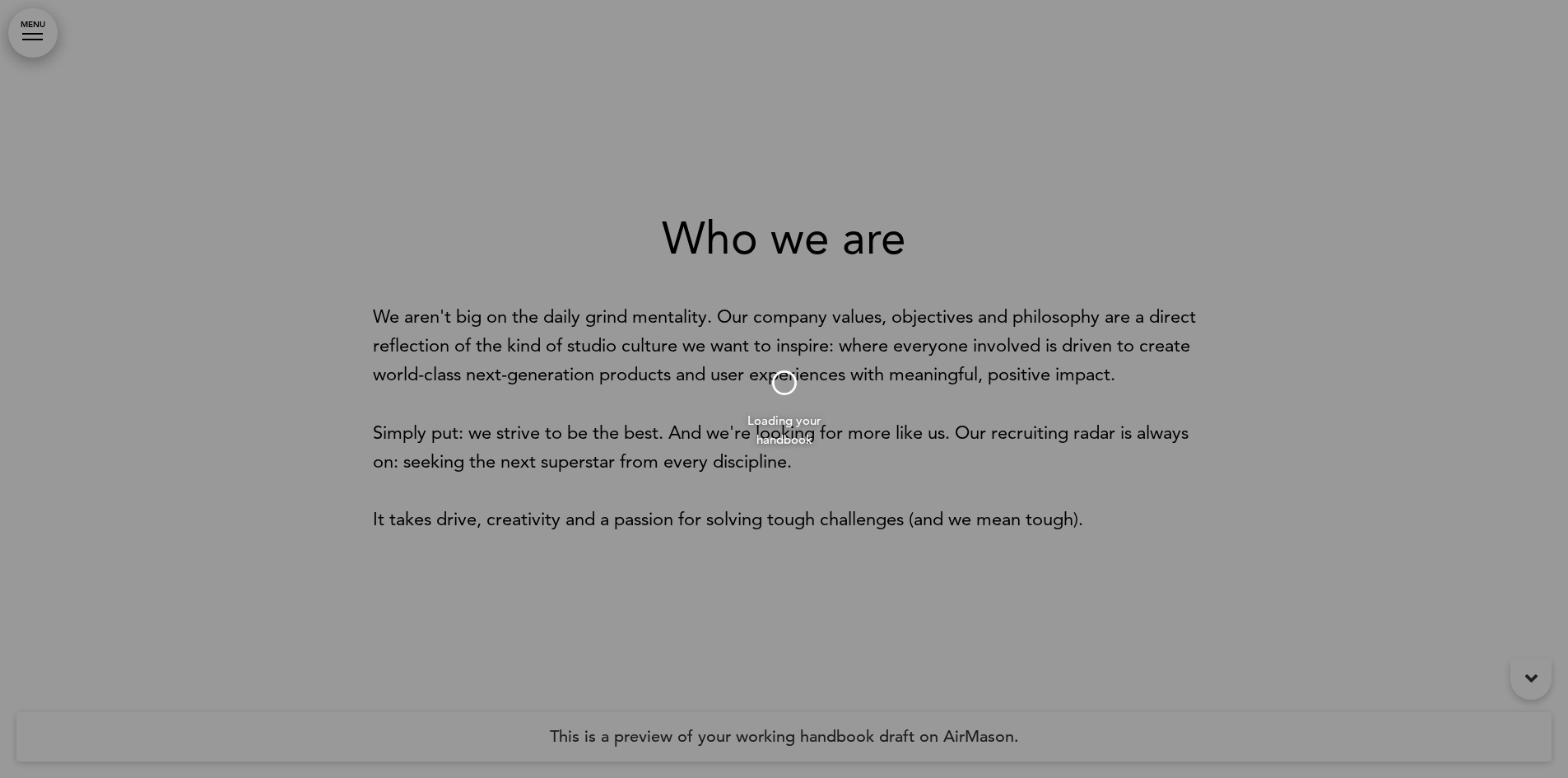 scroll, scrollTop: 0, scrollLeft: 0, axis: both 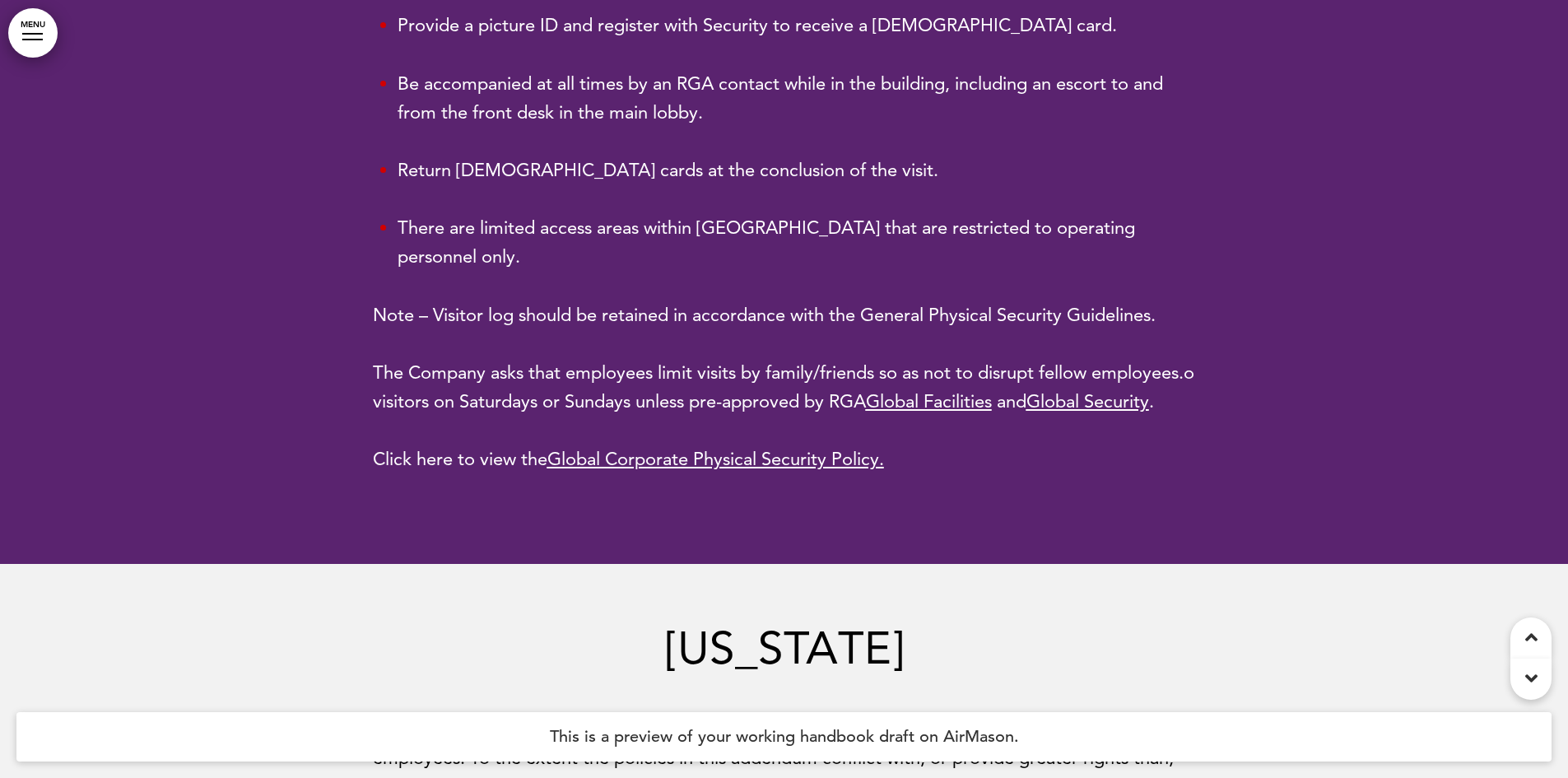 click on "Note – Visitor log should be retained in accordance with the General Physical Security Guidelines." at bounding box center [784, 314] 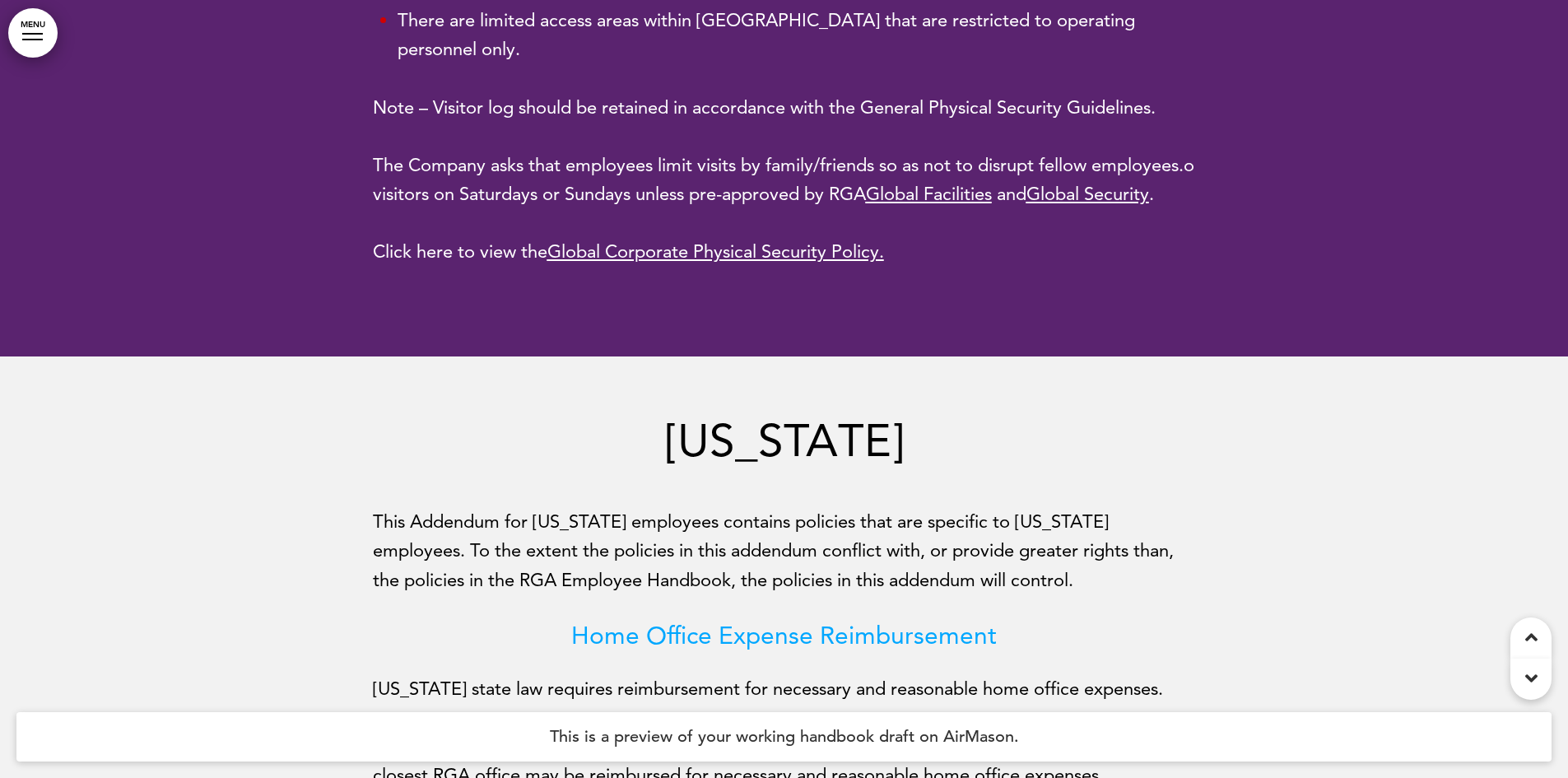 scroll, scrollTop: 1811, scrollLeft: 0, axis: vertical 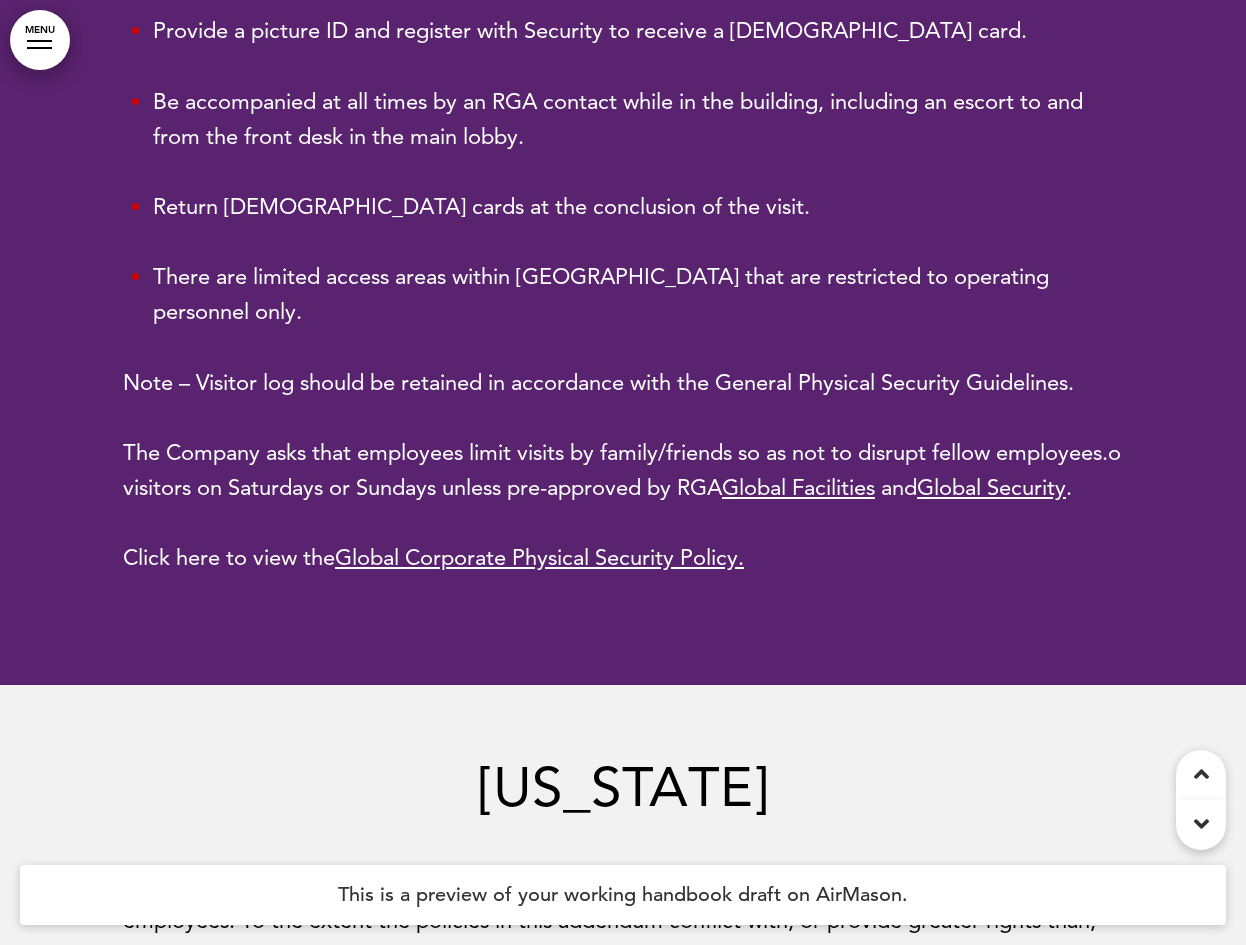click on "Have access to the premises approved in advance by an authorized RGA employee. Provide a picture ID and register with Security to receive a temporary visitor card. Be accompanied at all times by an RGA contact while in the building, including an escort to and from the front desk in the main lobby. Return temporary visitor cards at the conclusion of the visit. There are limited access areas within RGA that are restricted to operating personnel only." at bounding box center [623, 136] 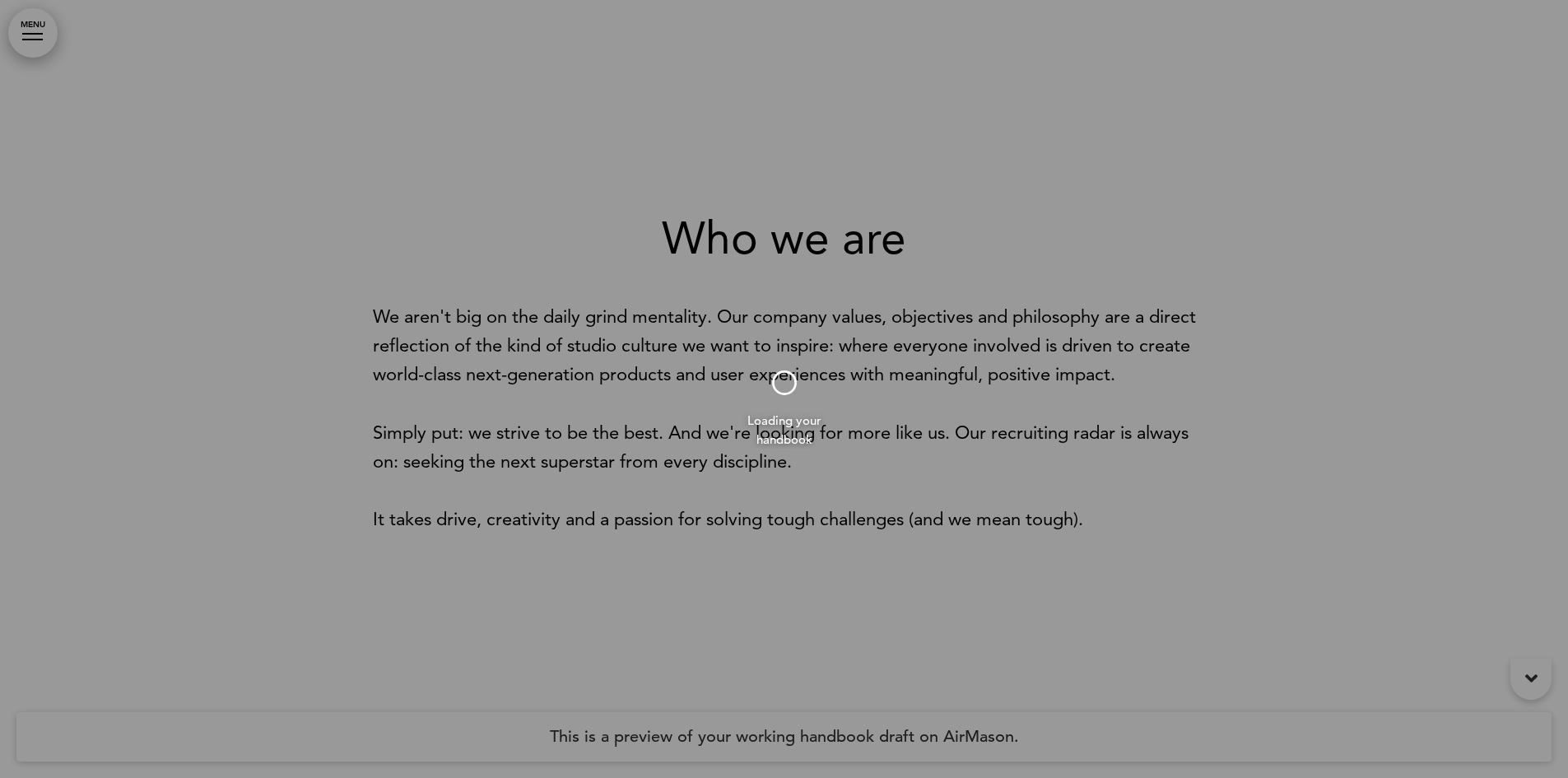 scroll, scrollTop: 0, scrollLeft: 0, axis: both 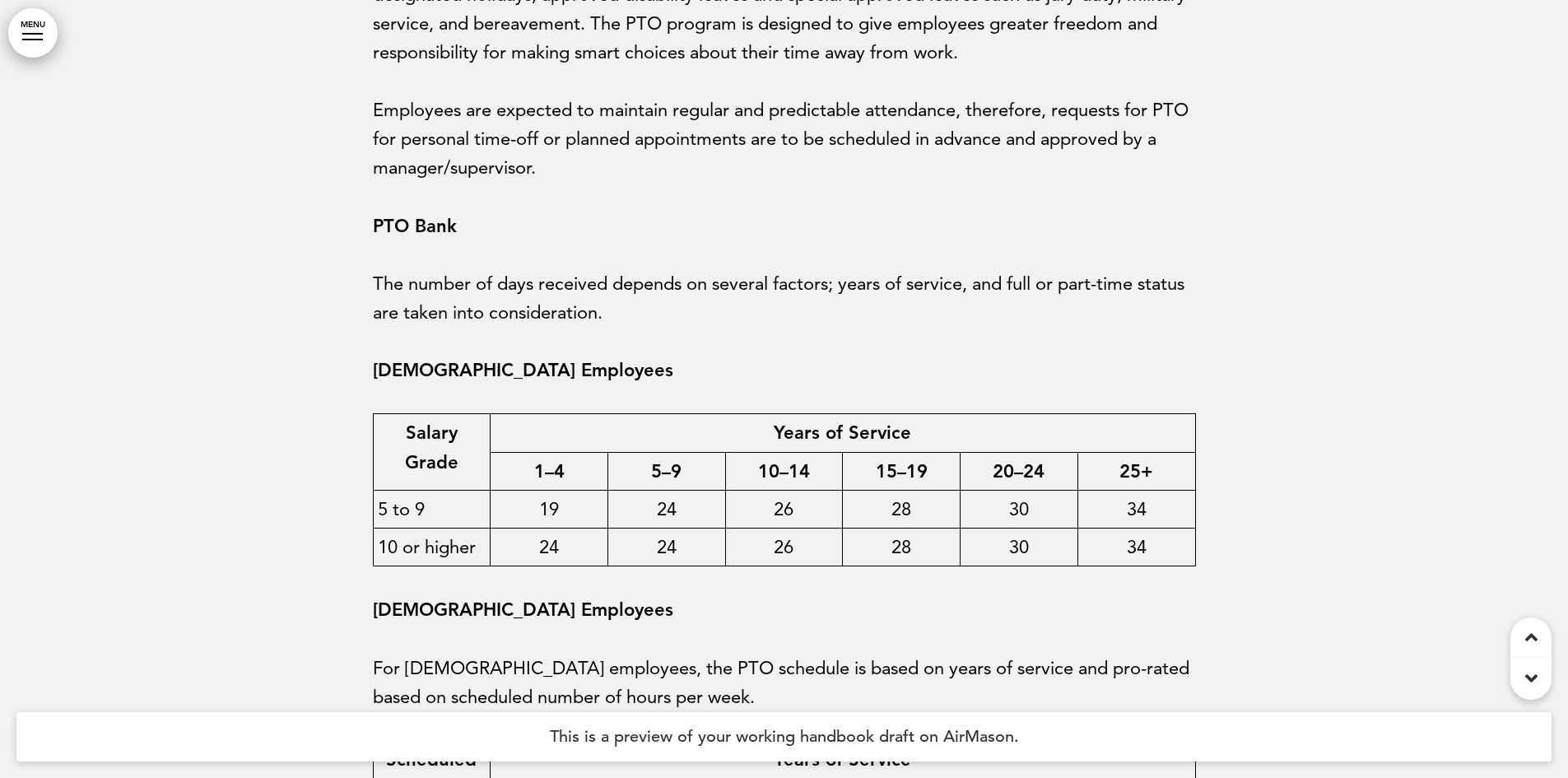 click on "MENU" at bounding box center [33, 33] 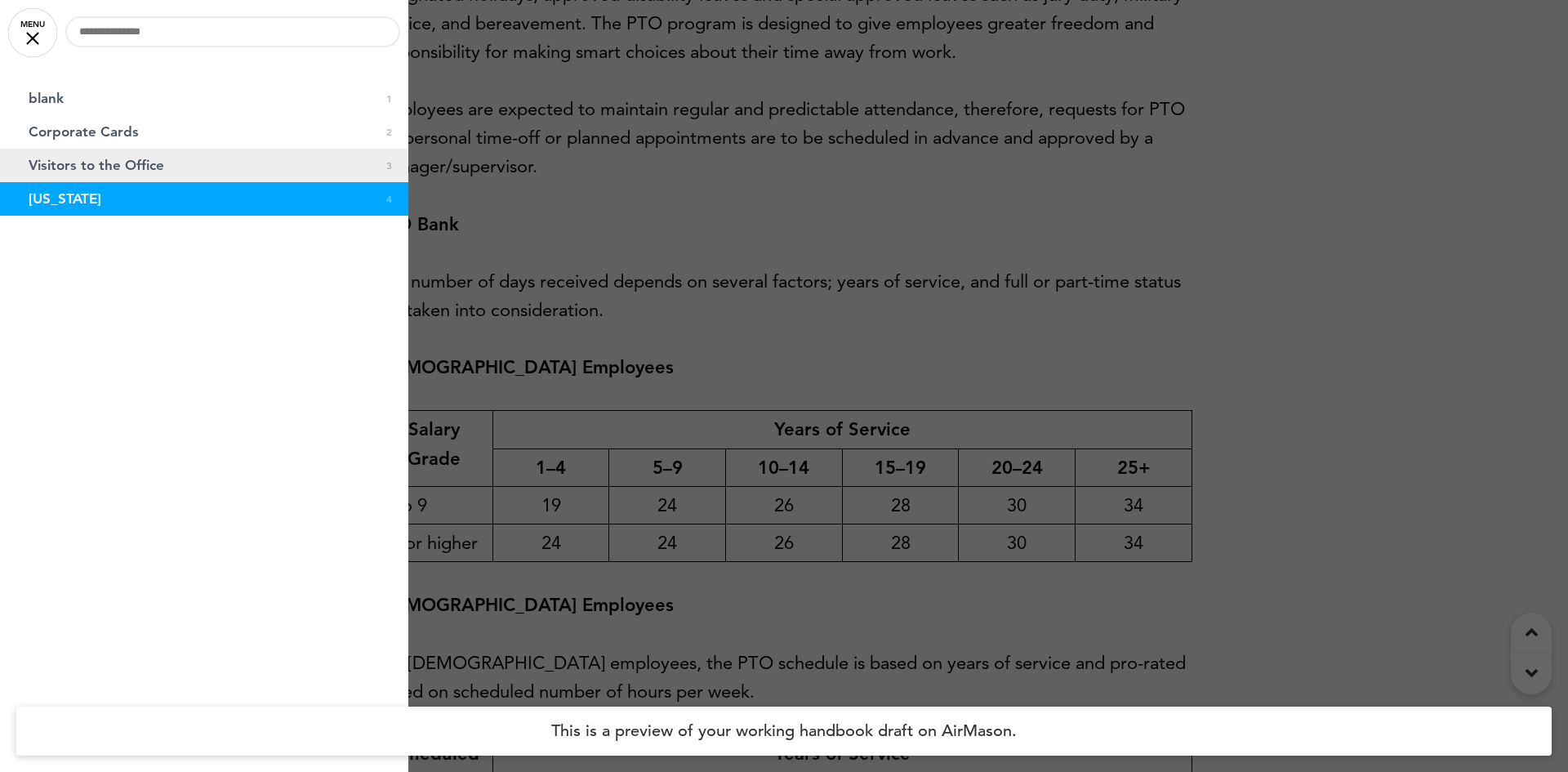 click on "Visitors to the Office" at bounding box center [96, 165] 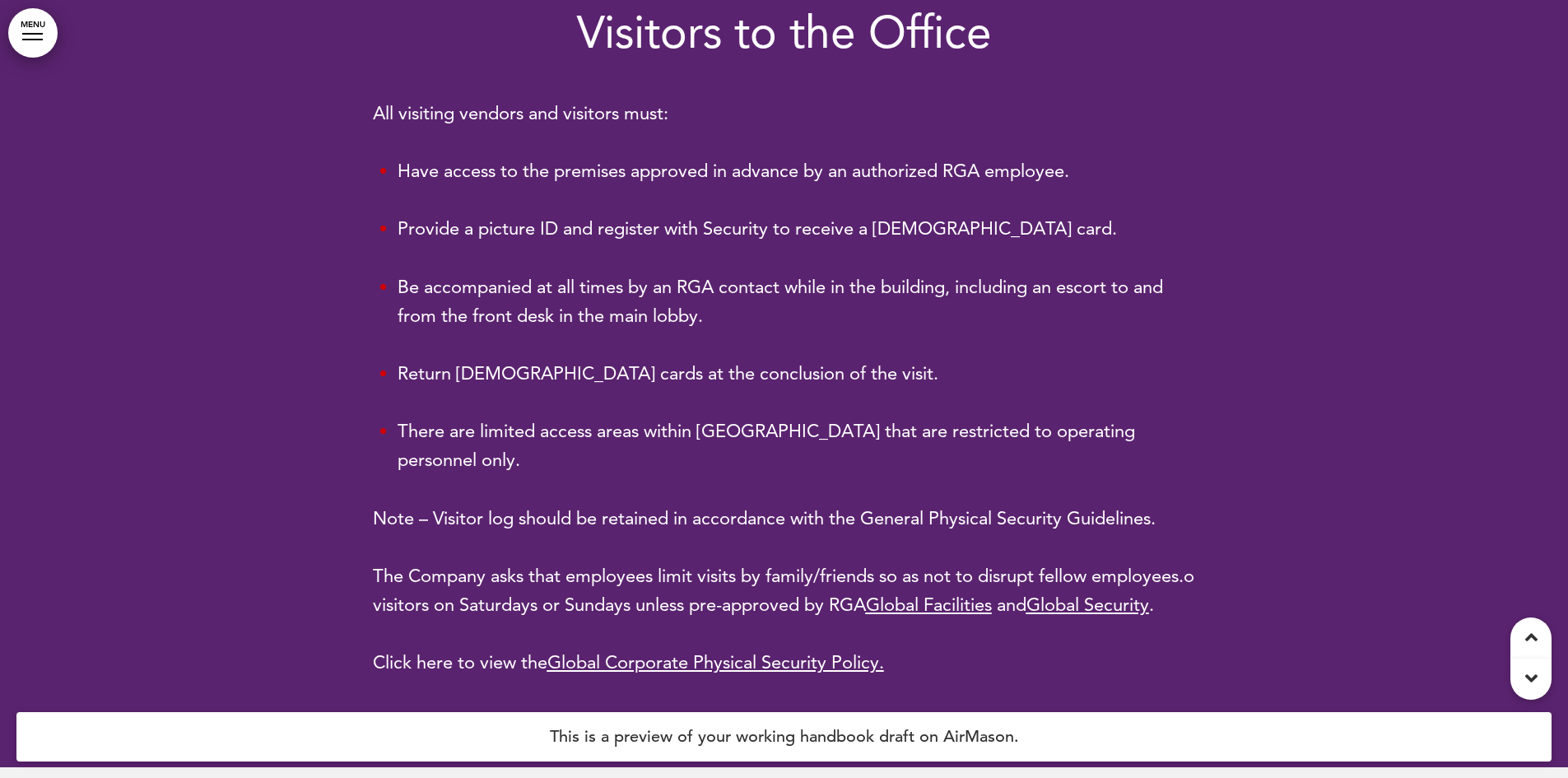 scroll, scrollTop: 1556, scrollLeft: 0, axis: vertical 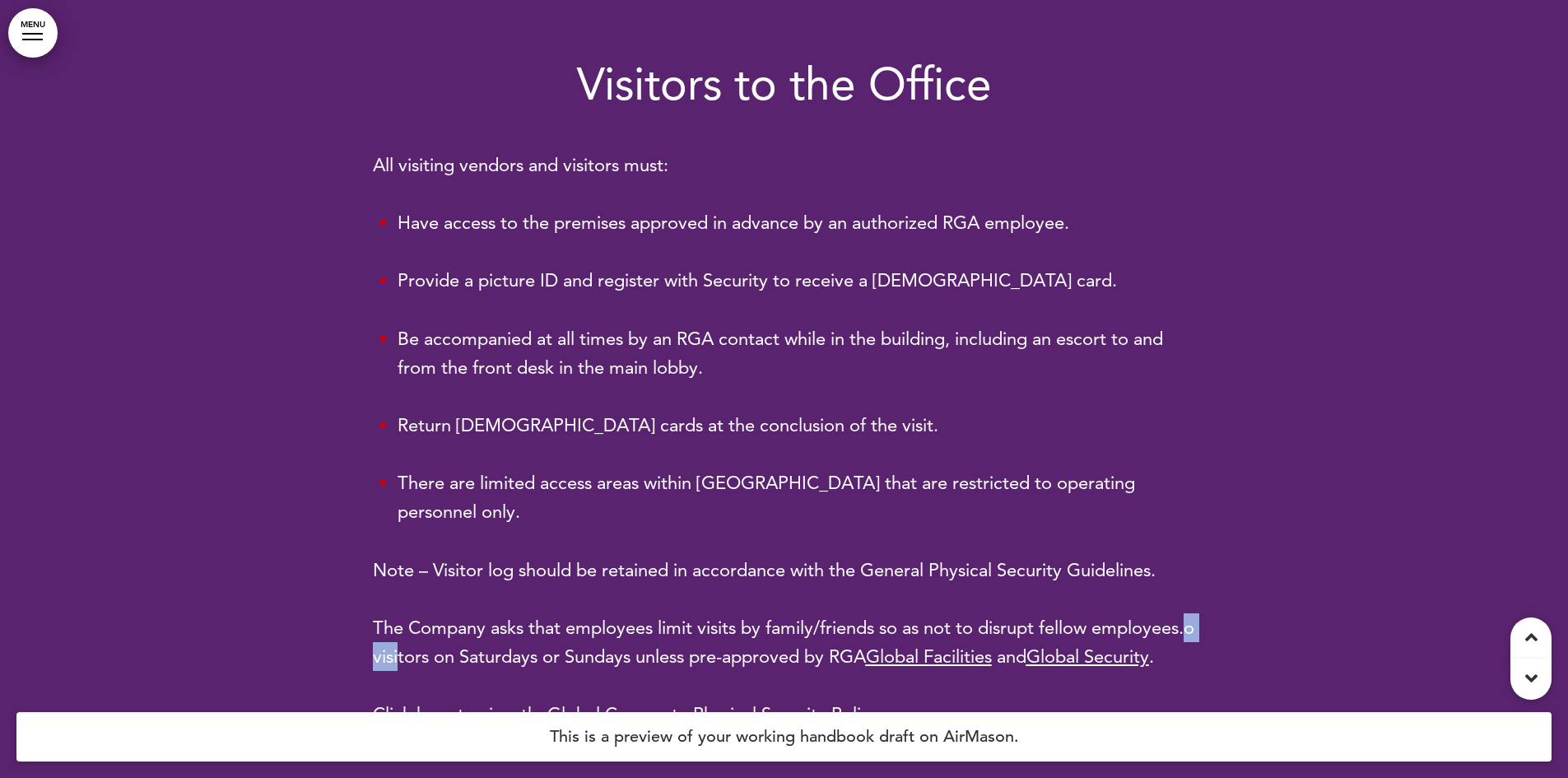 drag, startPoint x: 468, startPoint y: 628, endPoint x: 507, endPoint y: 629, distance: 39.012818 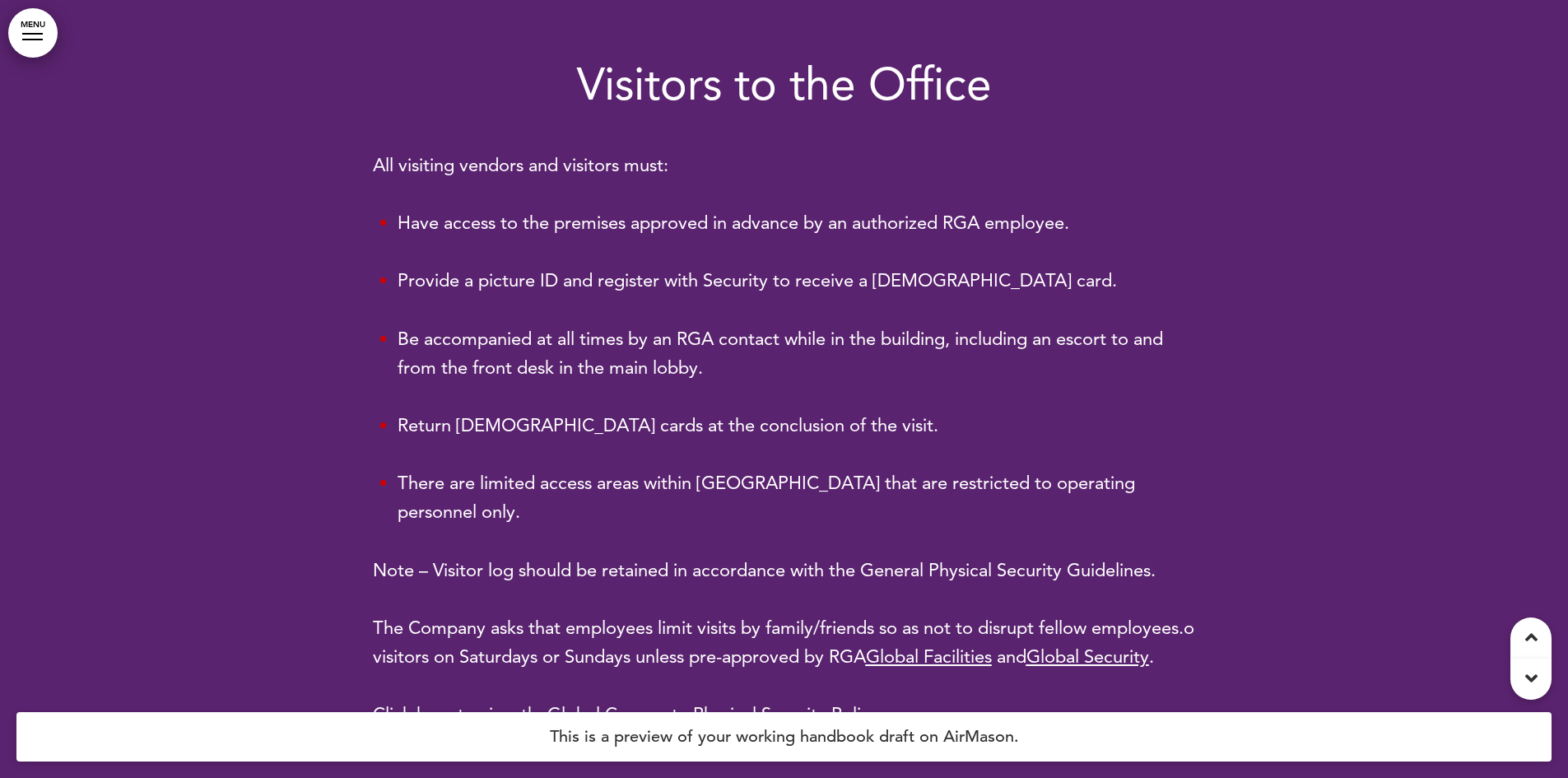 click on "The Company asks that employees limit visits by family/friends so as not to disrupt fellow employees. The visiting hours at RGA Global HQ are from [DATE]-[DATE] (7am-5pm) and there can be n o visitors on Saturdays or Sundays unless pre-approved by RGA" at bounding box center [784, 642] 